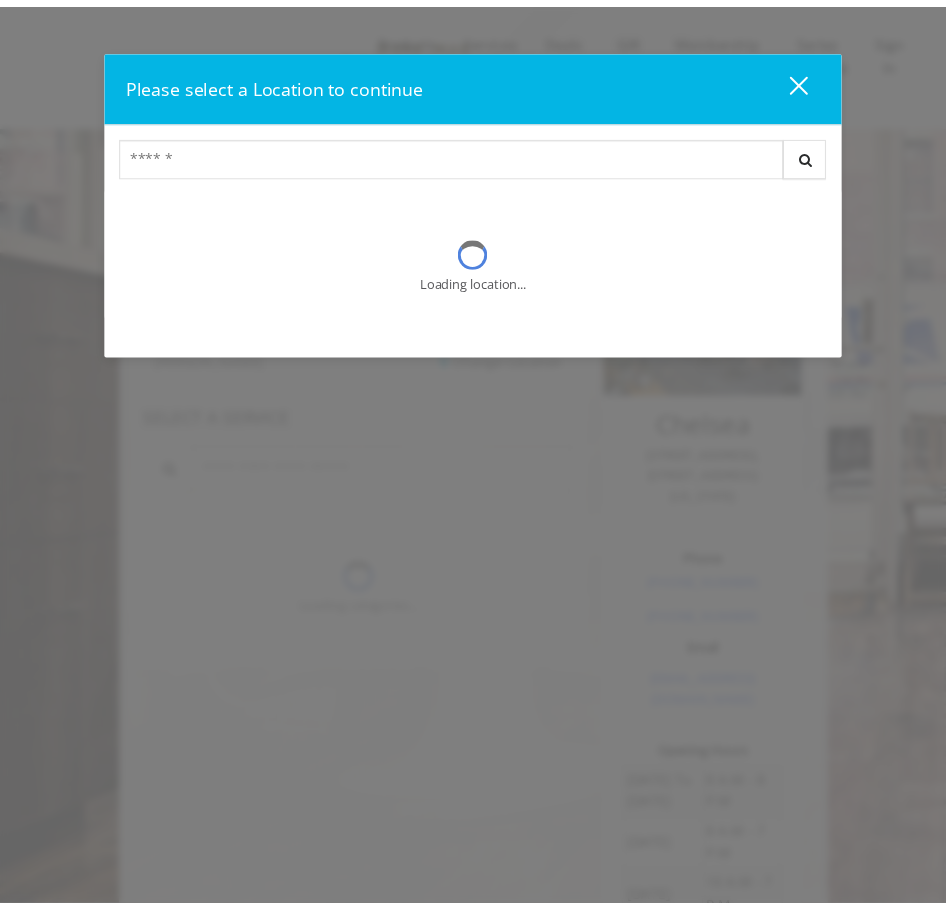 scroll, scrollTop: 0, scrollLeft: 0, axis: both 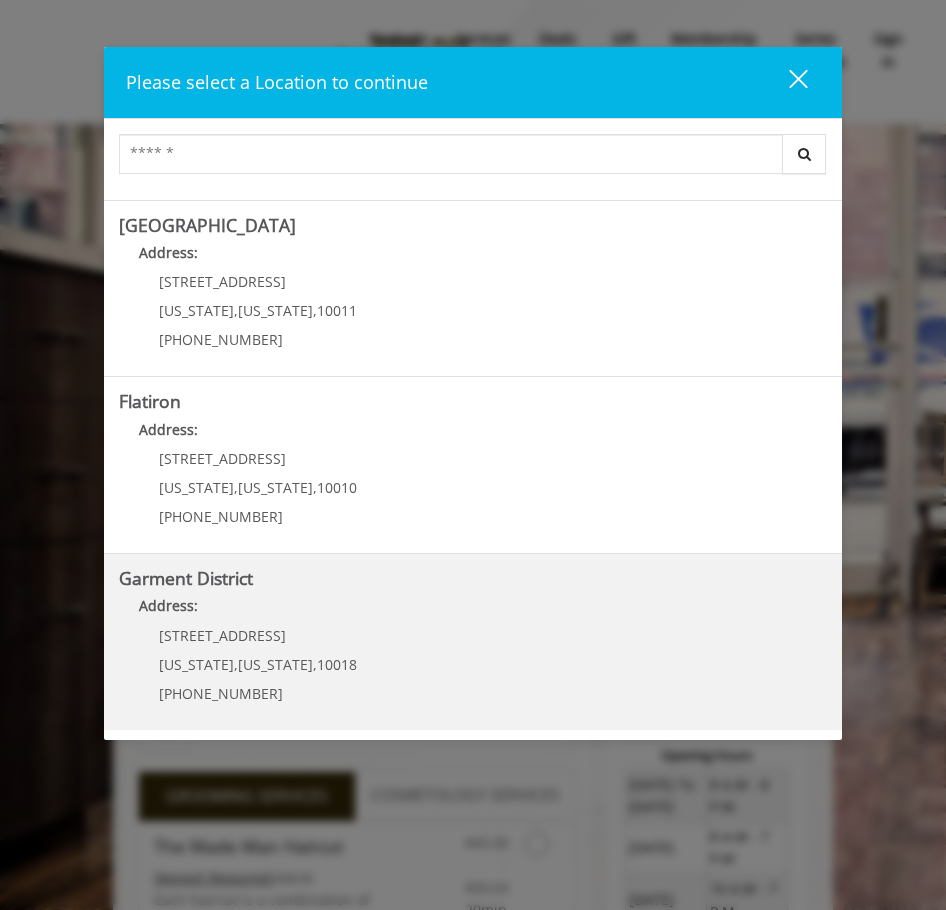 click on "Address:" at bounding box center [473, 611] 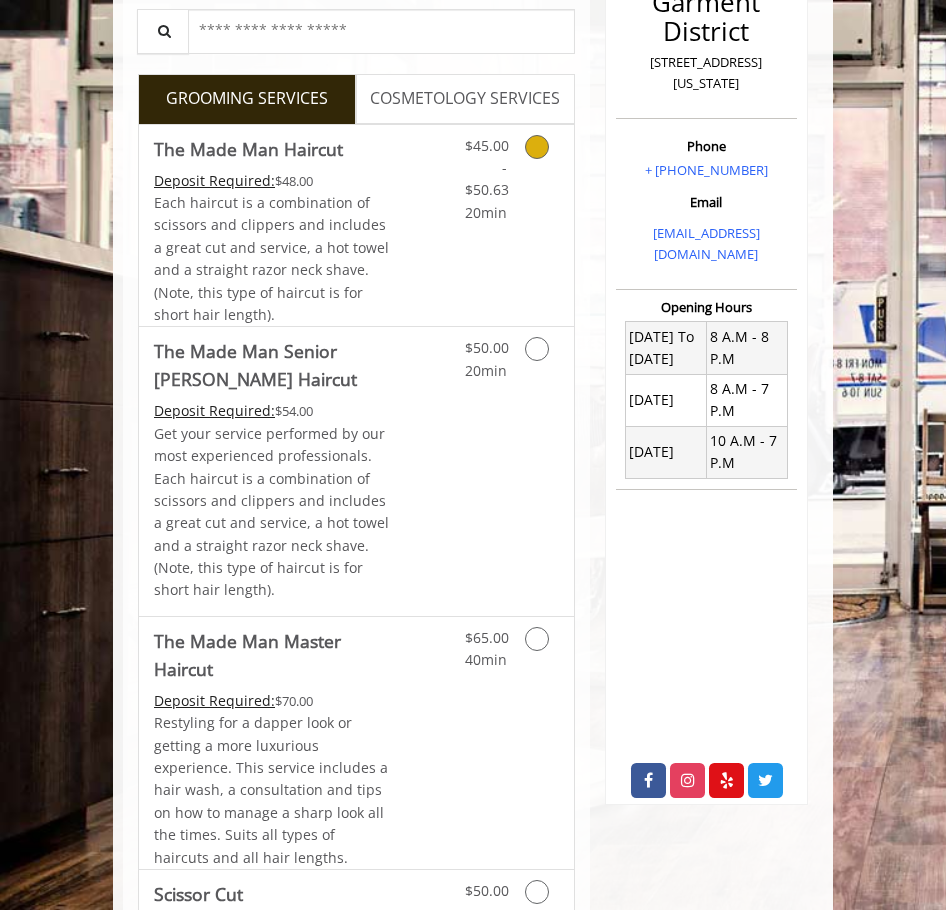 scroll, scrollTop: 500, scrollLeft: 0, axis: vertical 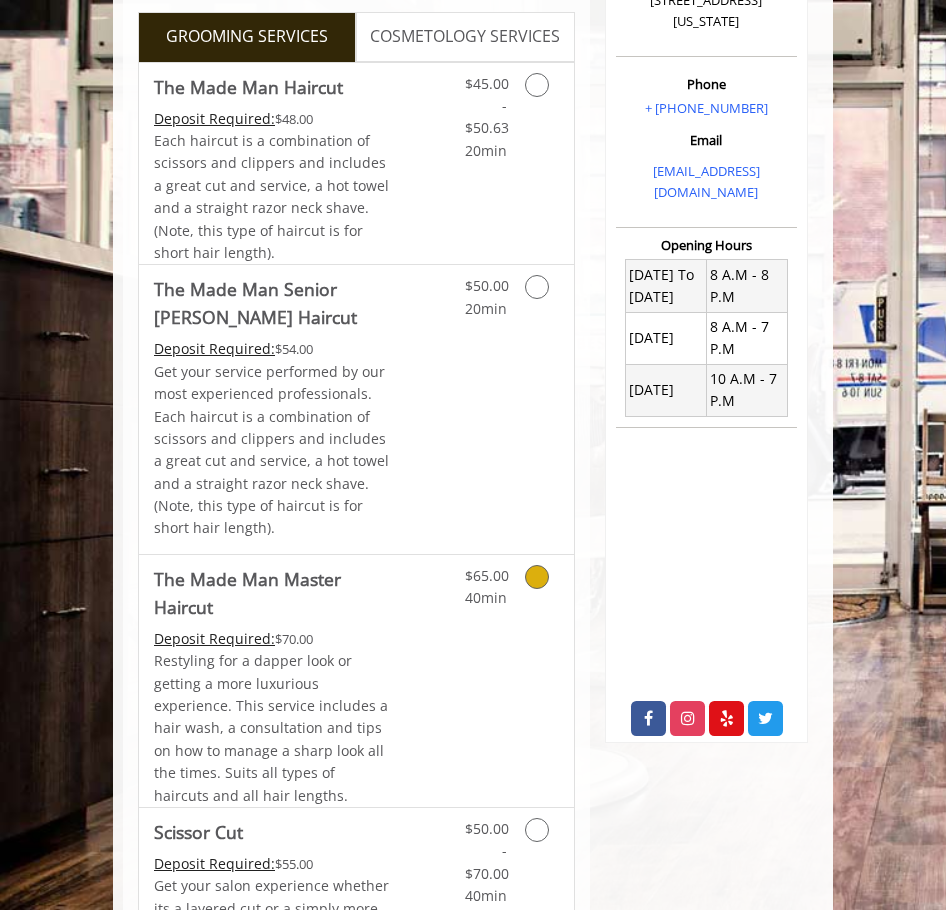 click at bounding box center [537, 577] 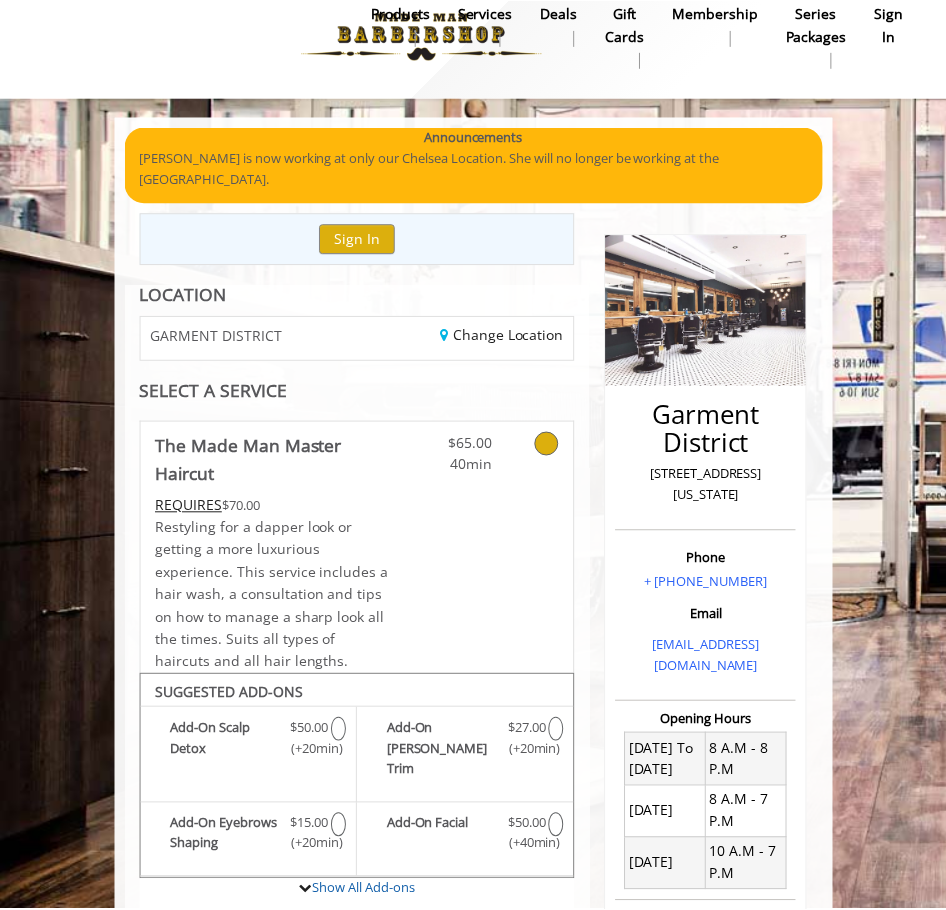 scroll, scrollTop: 1, scrollLeft: 0, axis: vertical 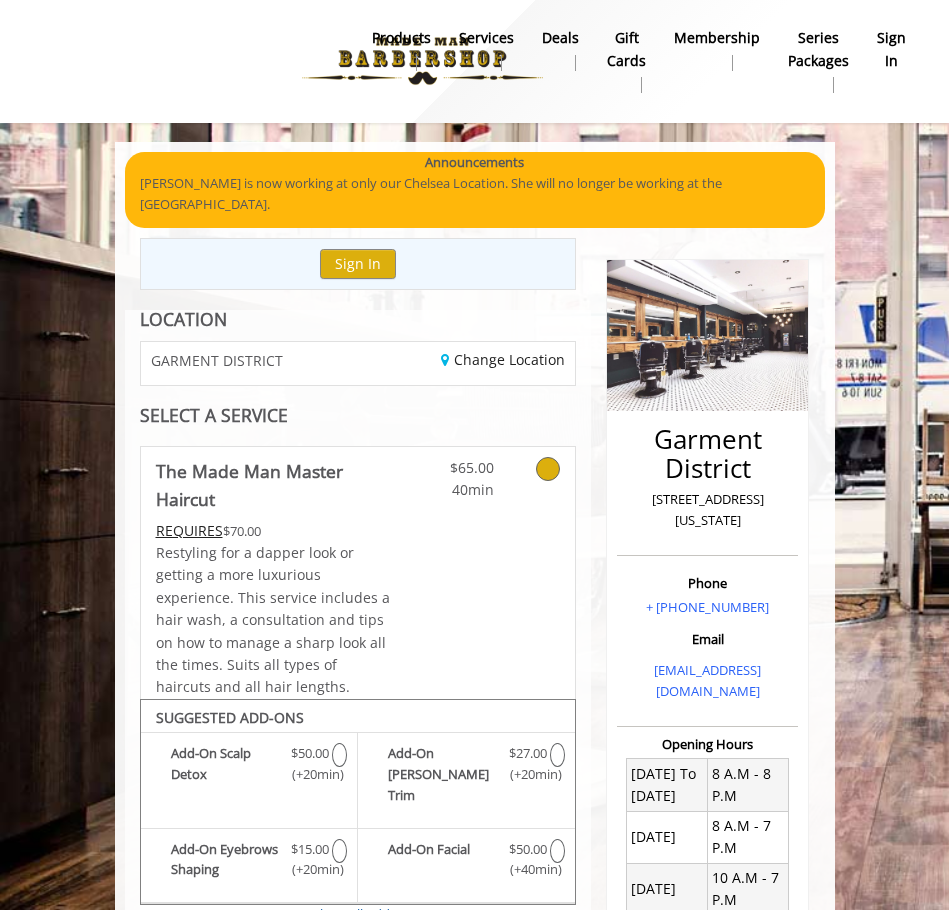 click 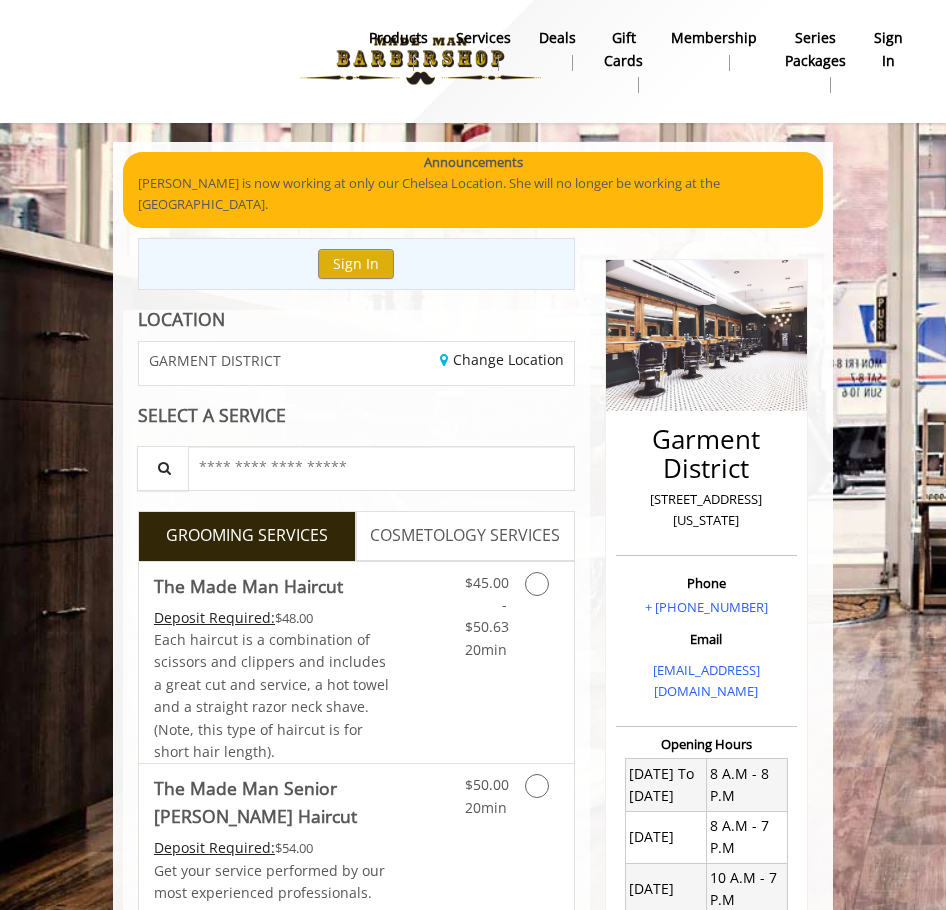 scroll, scrollTop: 101, scrollLeft: 0, axis: vertical 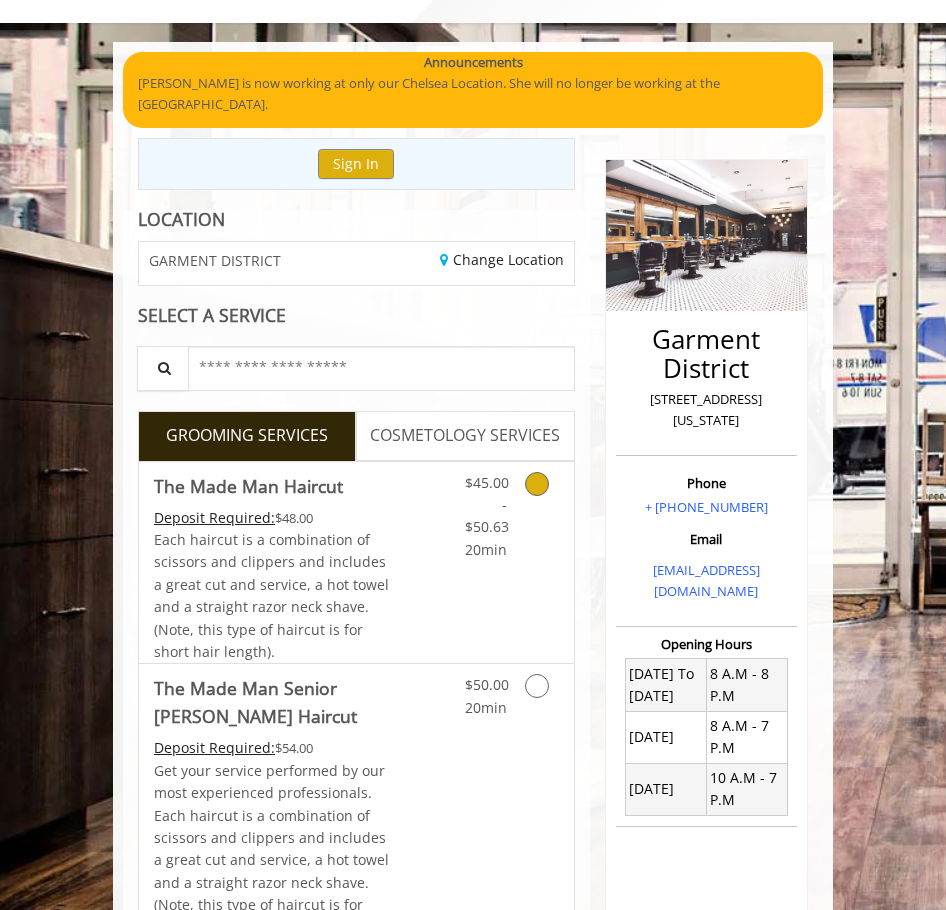 click at bounding box center [537, 484] 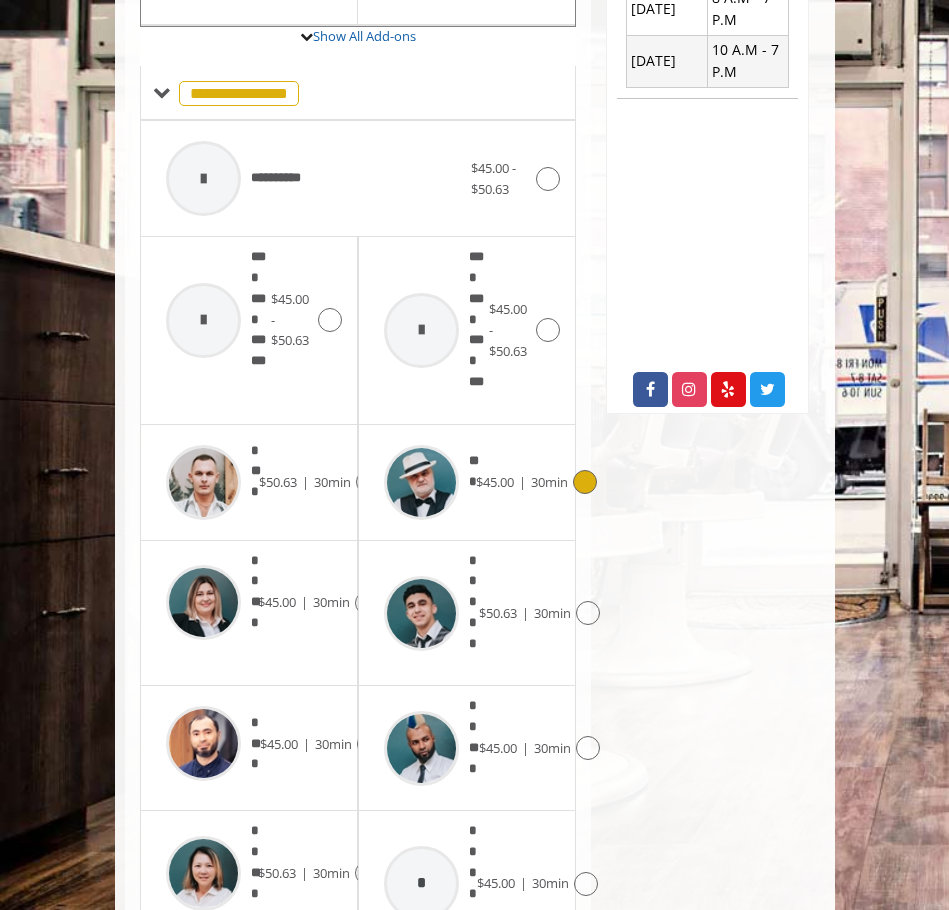scroll, scrollTop: 929, scrollLeft: 0, axis: vertical 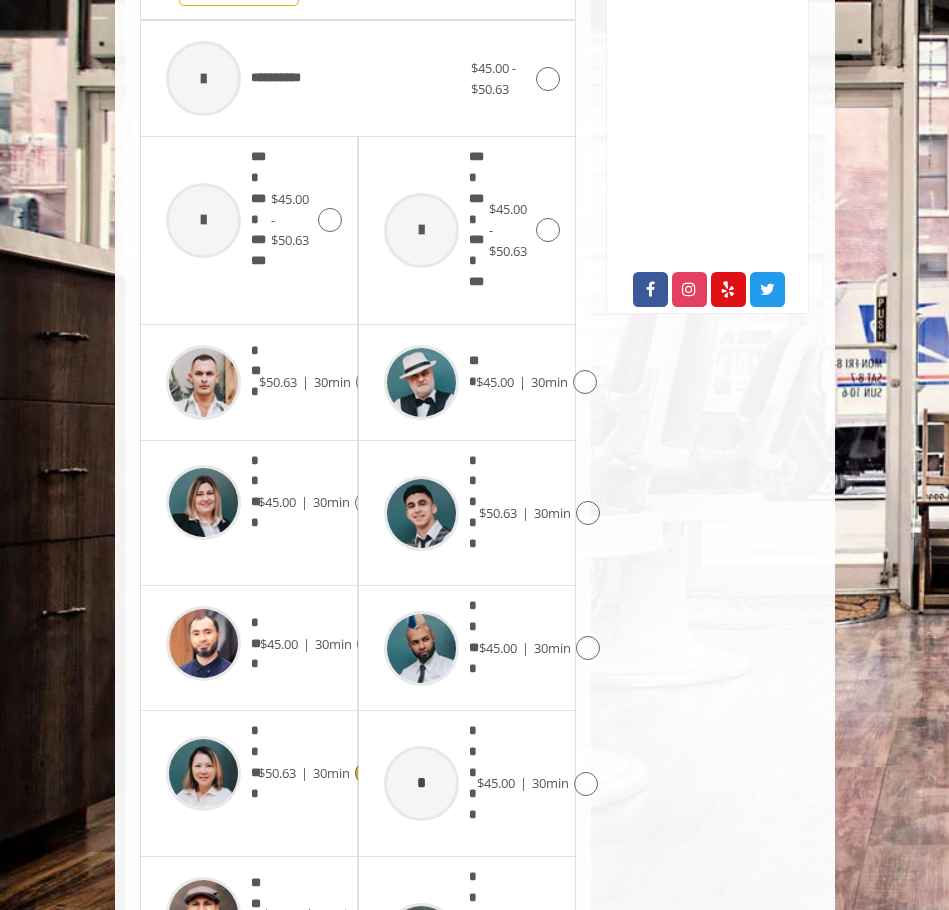 click on "$50.63" at bounding box center (277, 773) 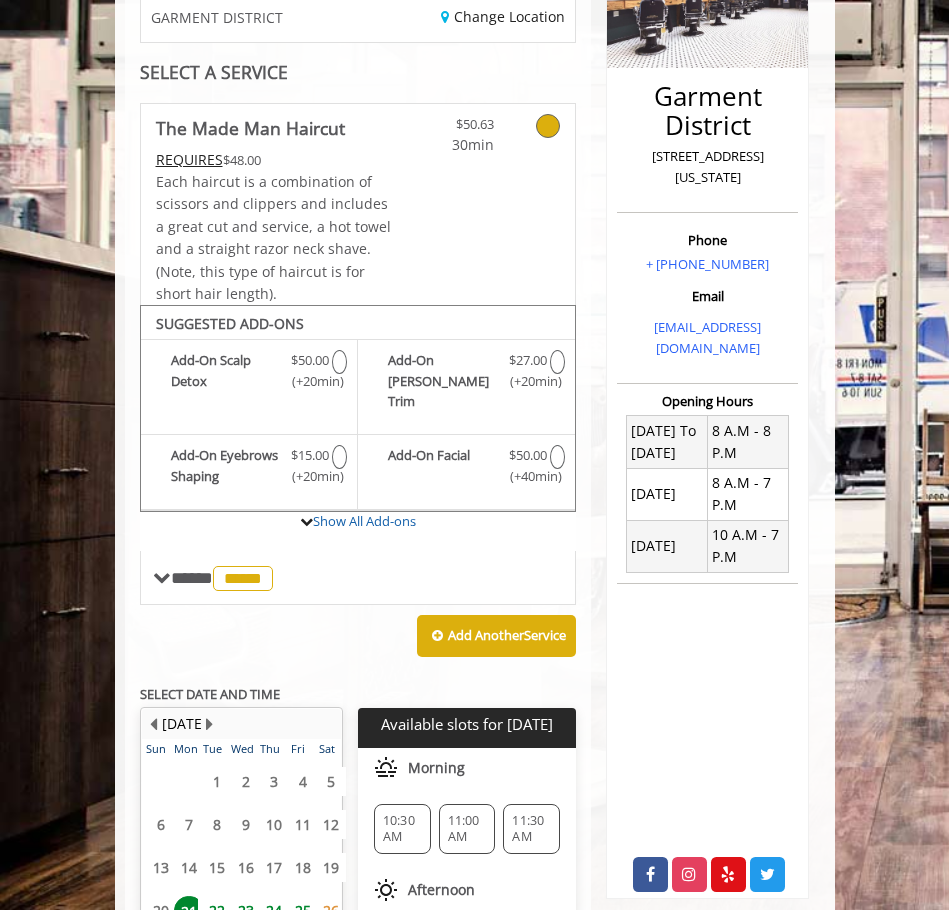 scroll, scrollTop: 558, scrollLeft: 0, axis: vertical 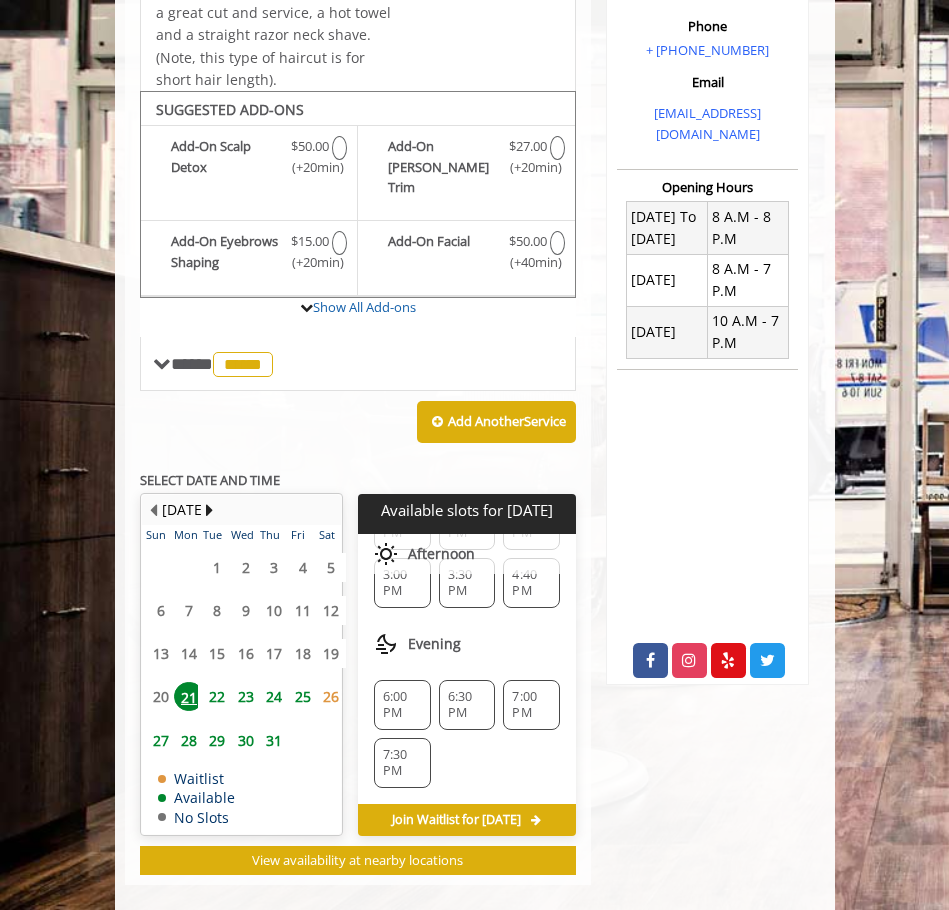 click on "7:00 PM" 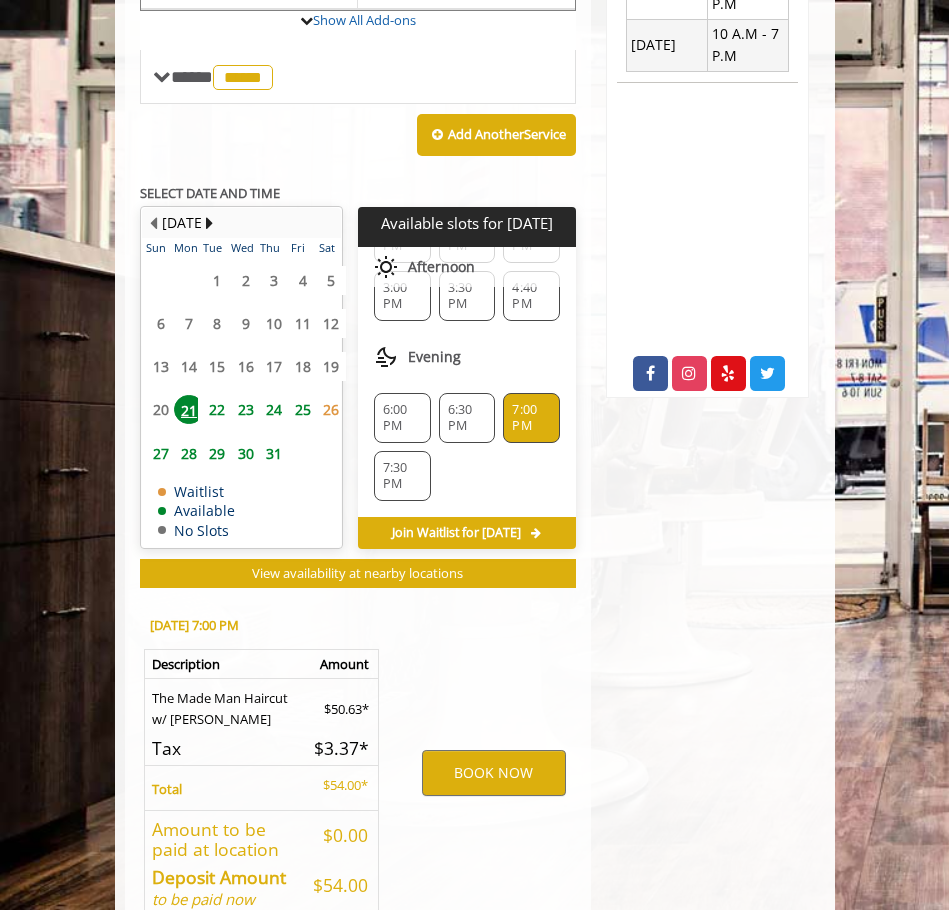 scroll, scrollTop: 928, scrollLeft: 0, axis: vertical 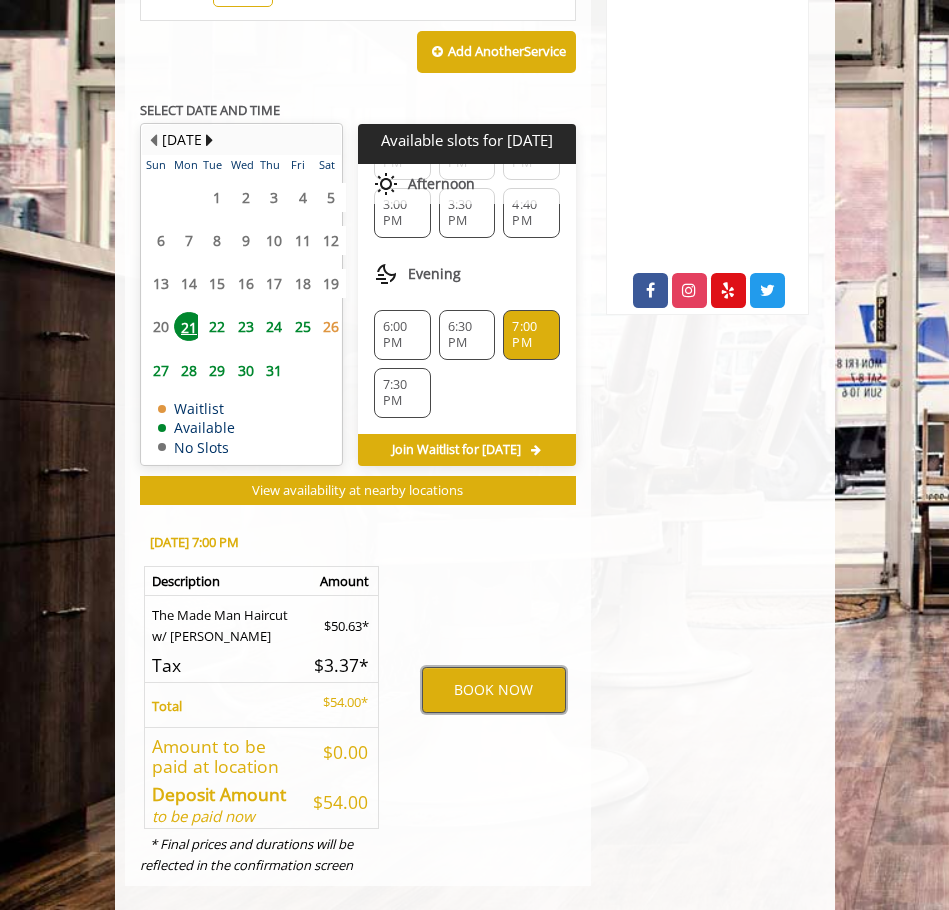 click on "BOOK NOW" at bounding box center (494, 690) 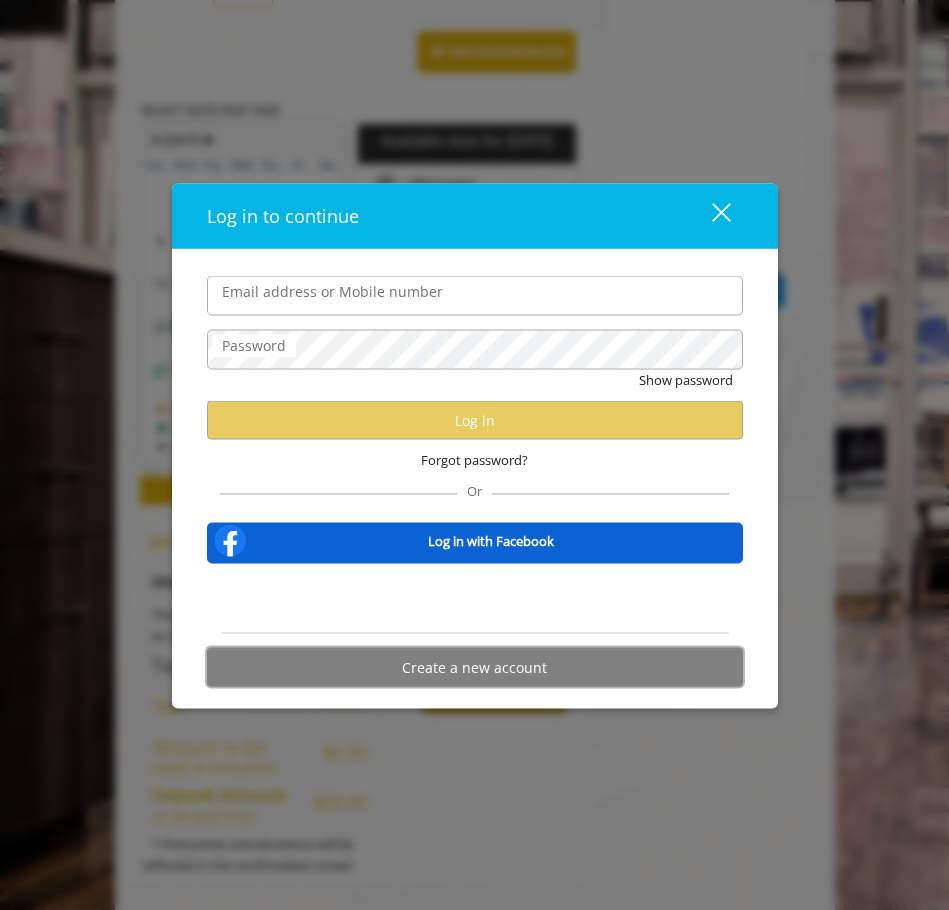 click on "Create a new account" at bounding box center [475, 667] 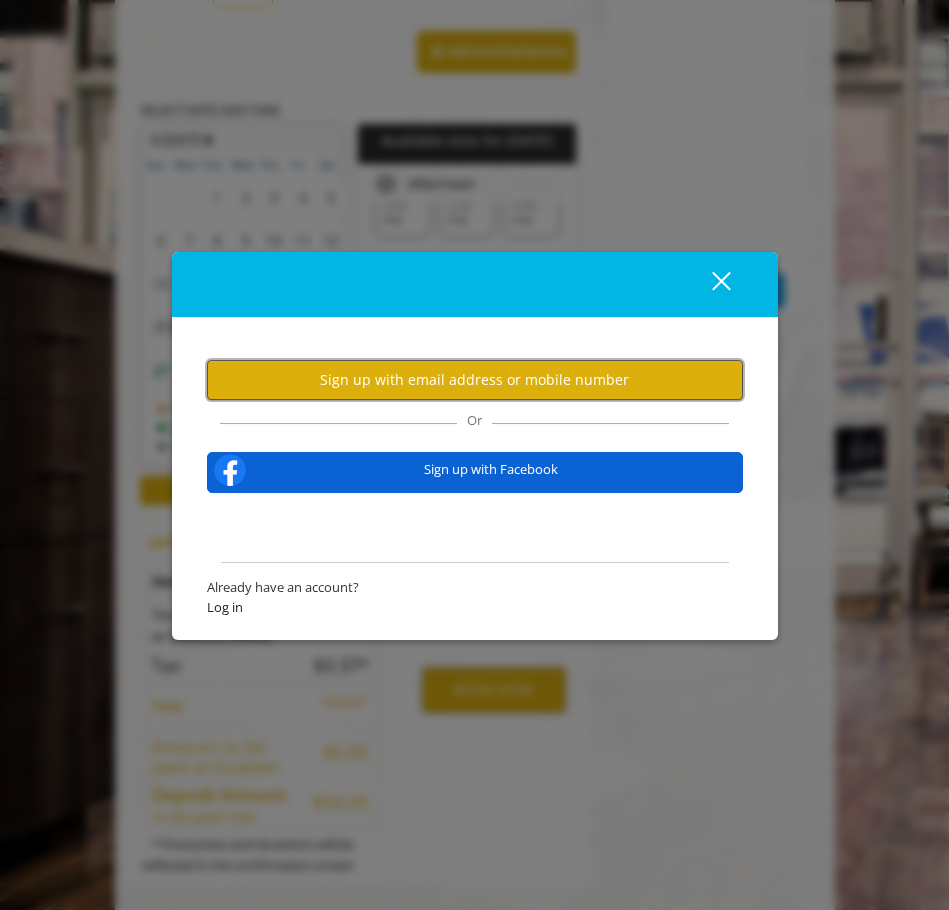 click on "Sign up with email address or mobile number" at bounding box center [475, 380] 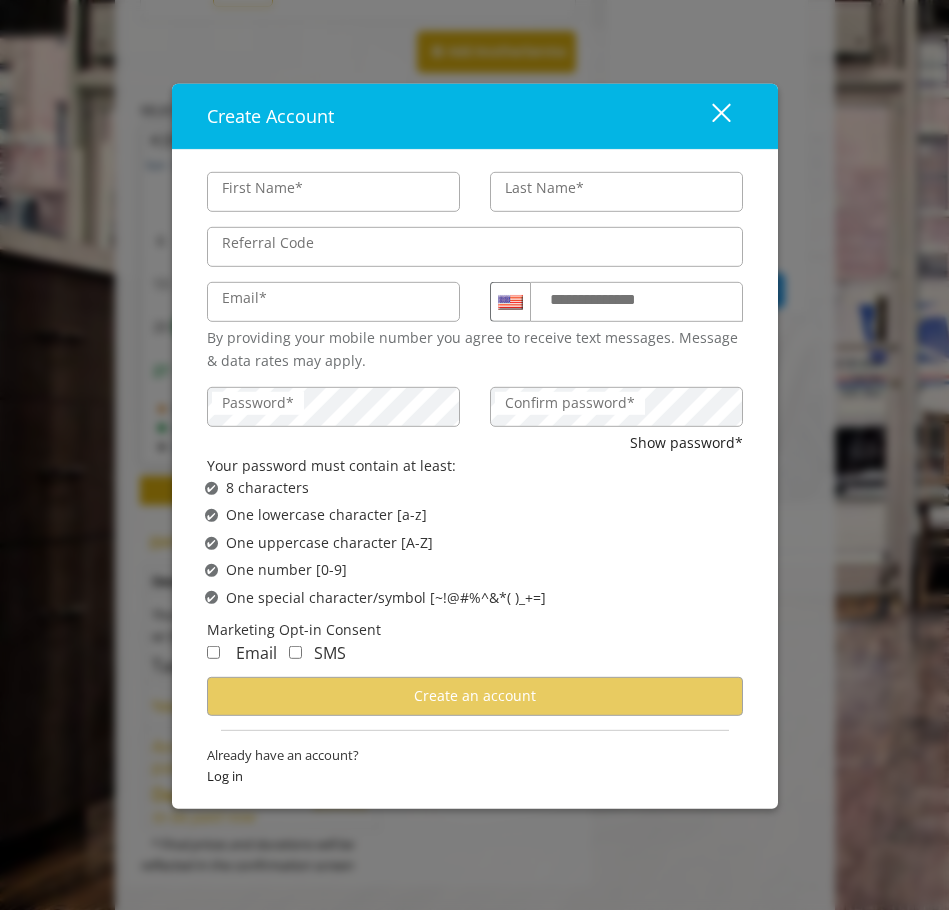 click on "First Name*" at bounding box center (333, 192) 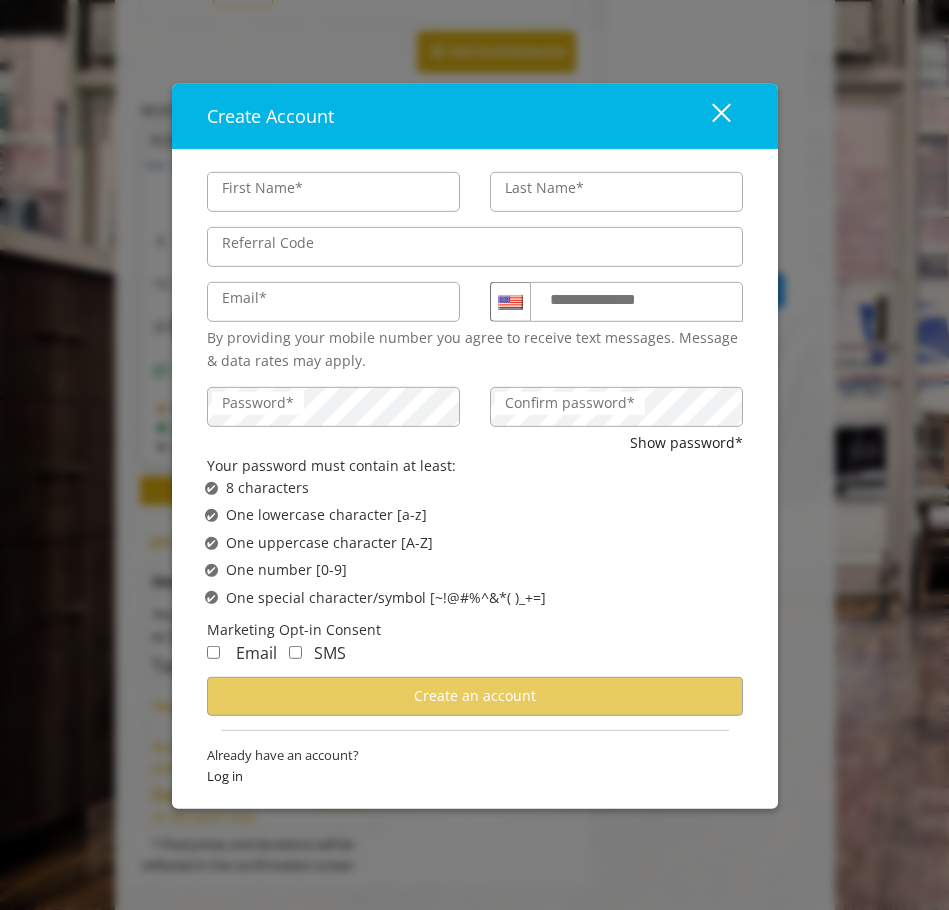 type on "****" 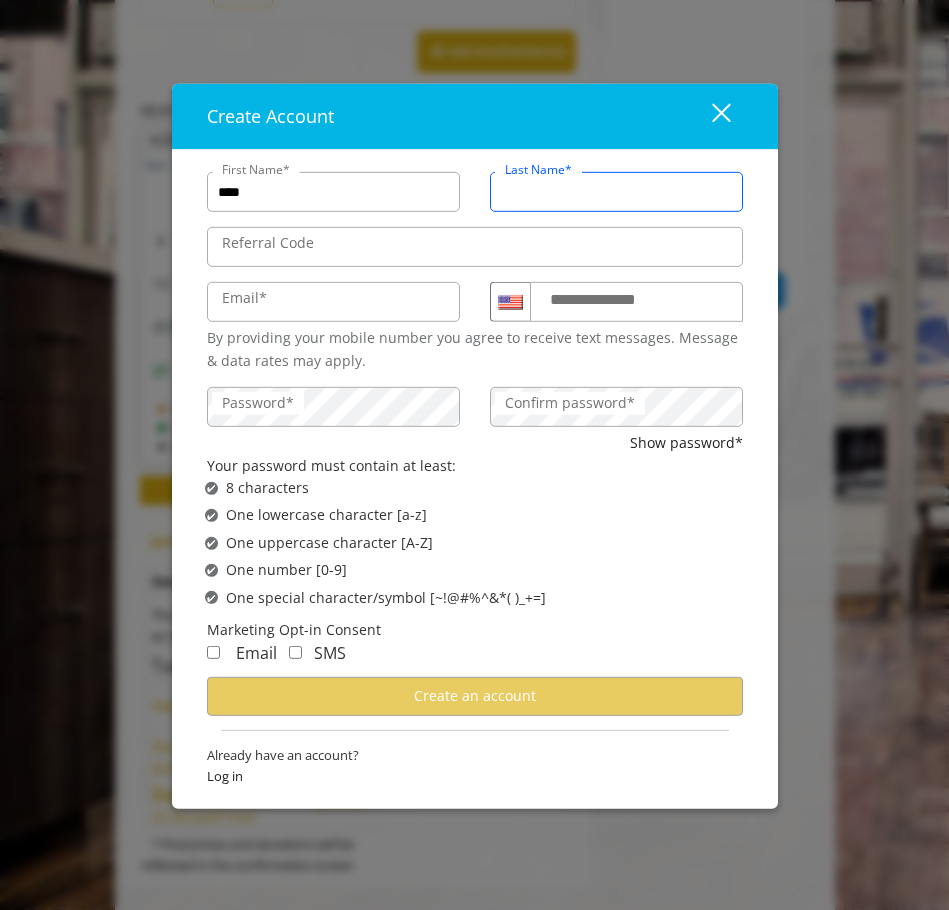 scroll, scrollTop: 0, scrollLeft: 0, axis: both 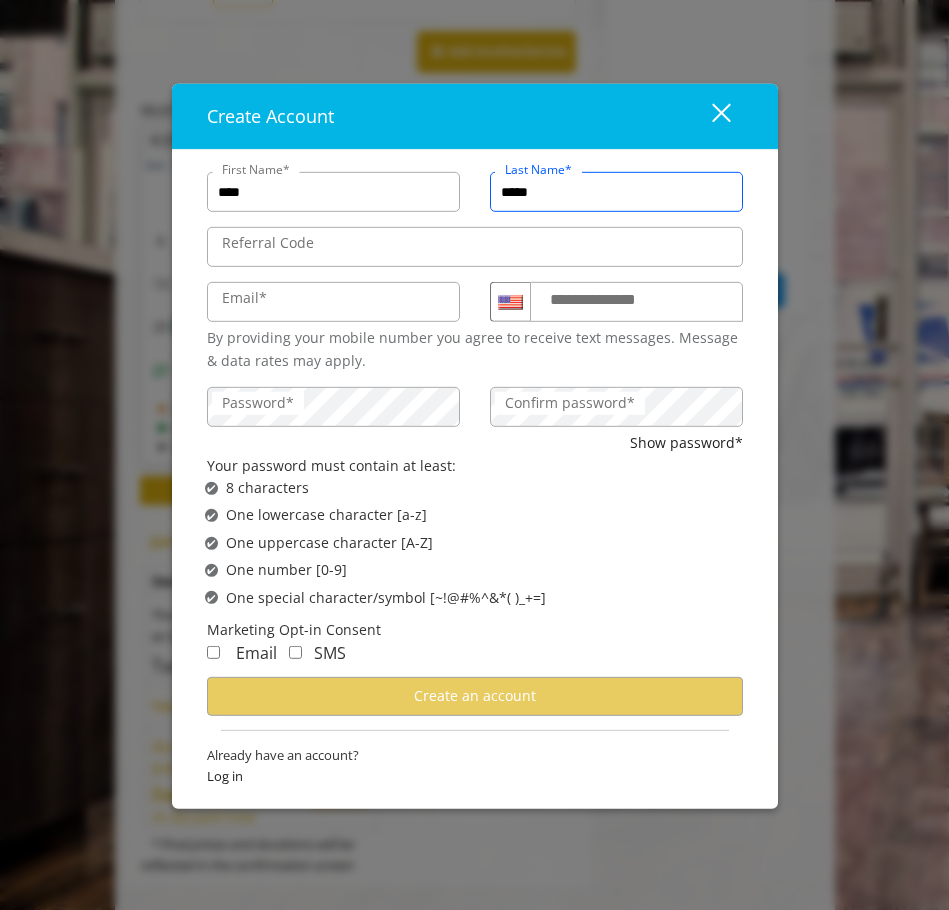 type on "*****" 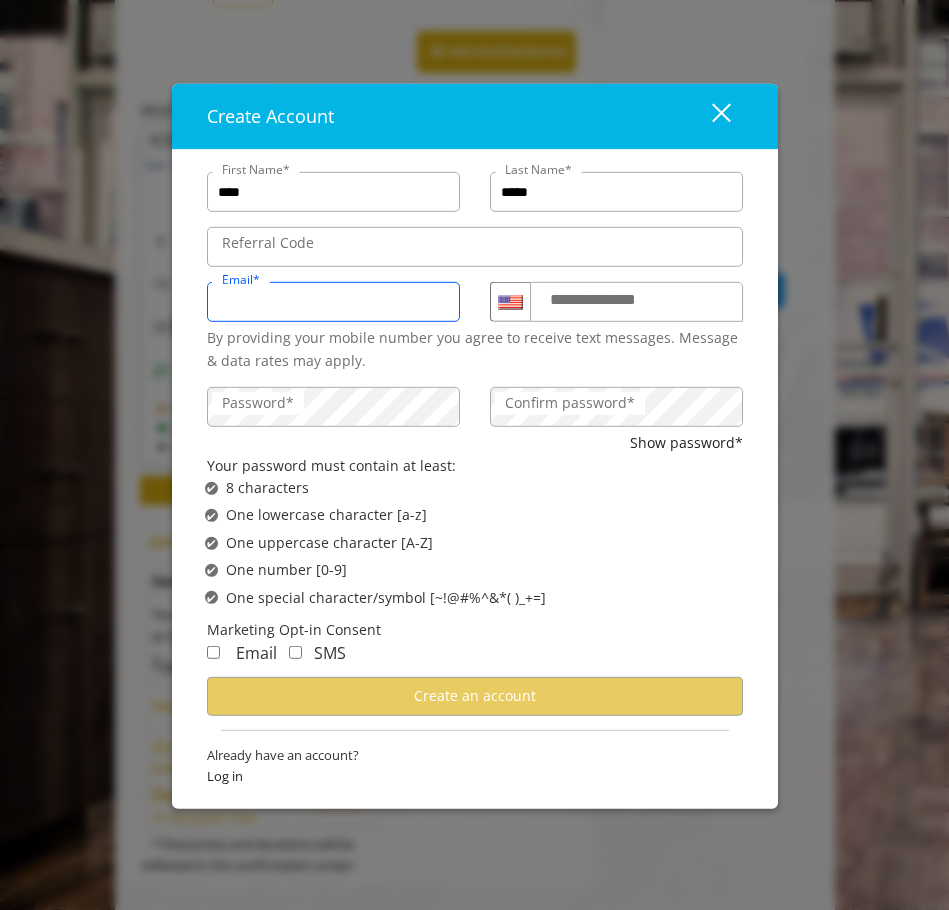 click on "Email*" at bounding box center [333, 302] 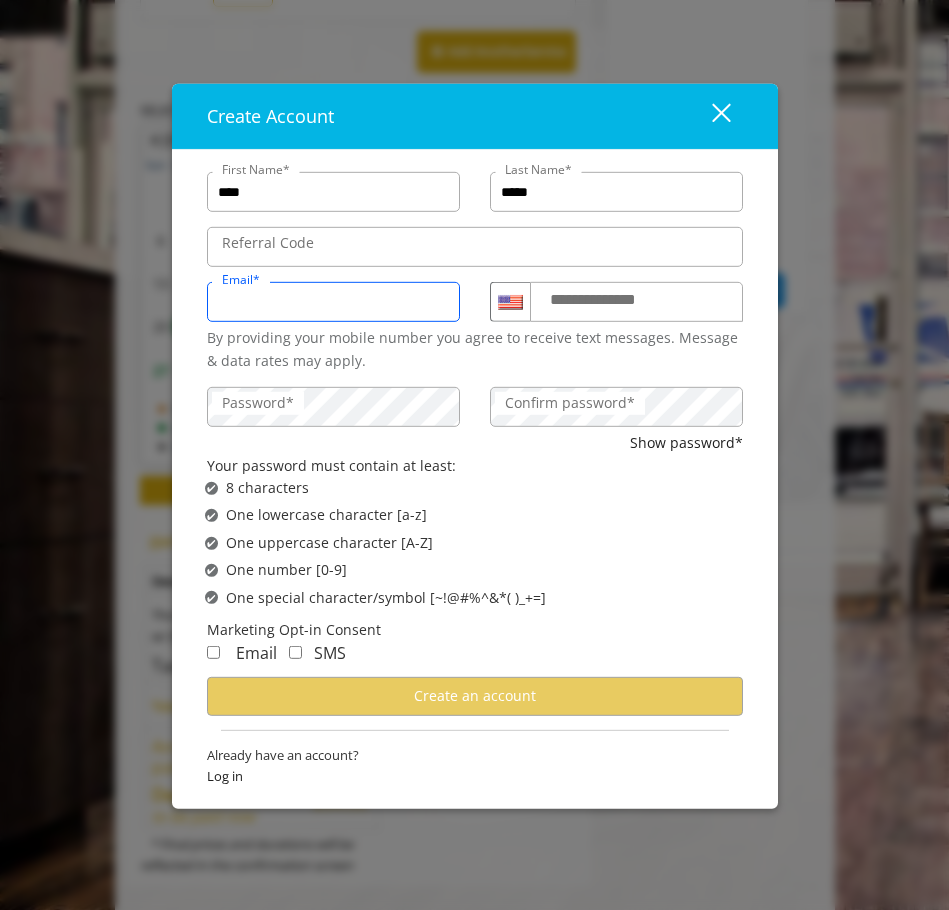 type on "**********" 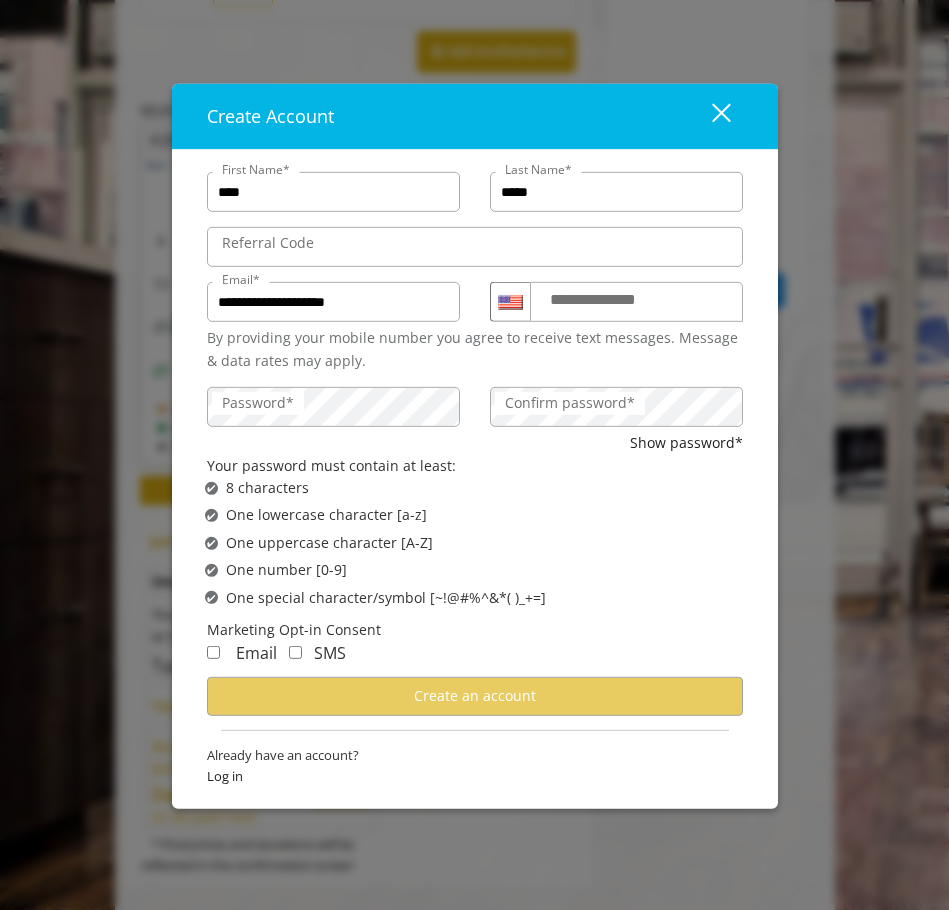 click on "**********" at bounding box center [612, 300] 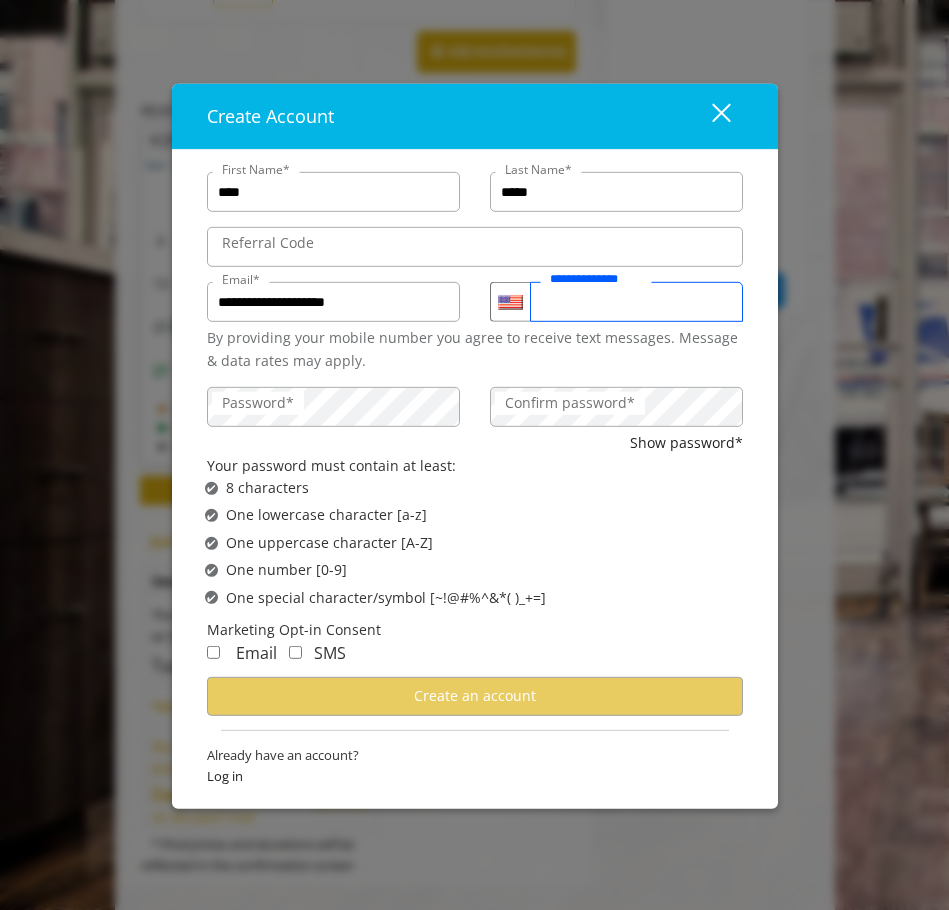 type on "**********" 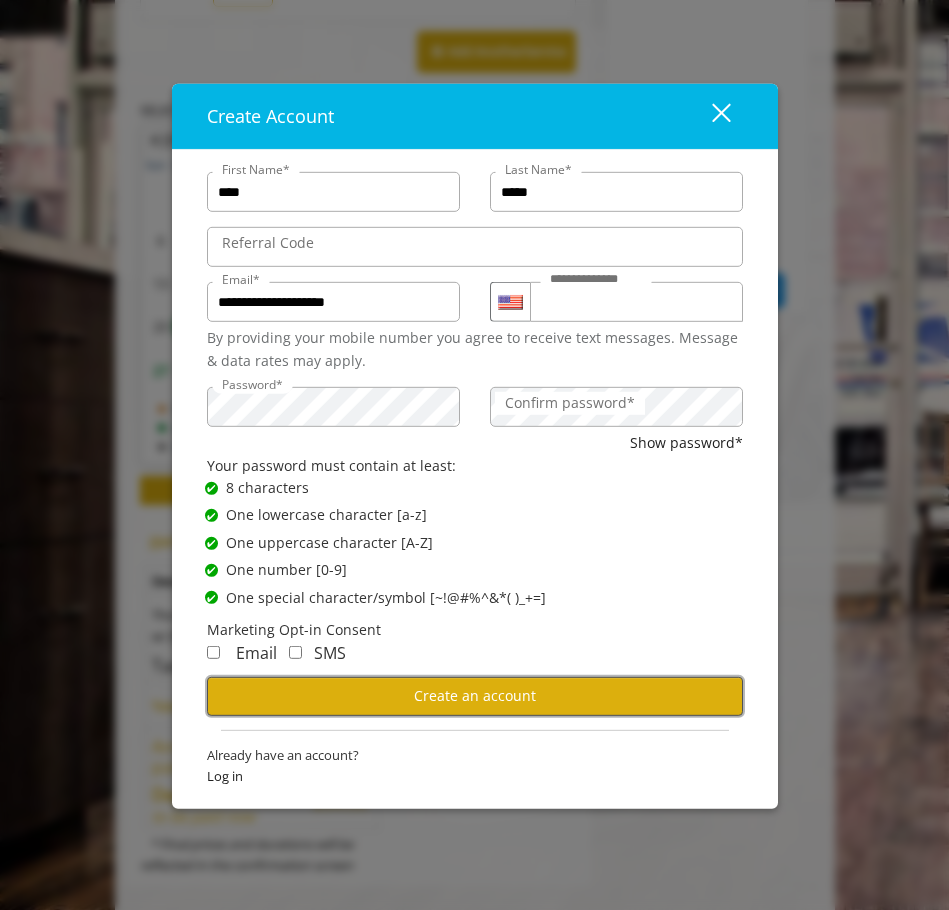 click on "Create an account" at bounding box center (475, 696) 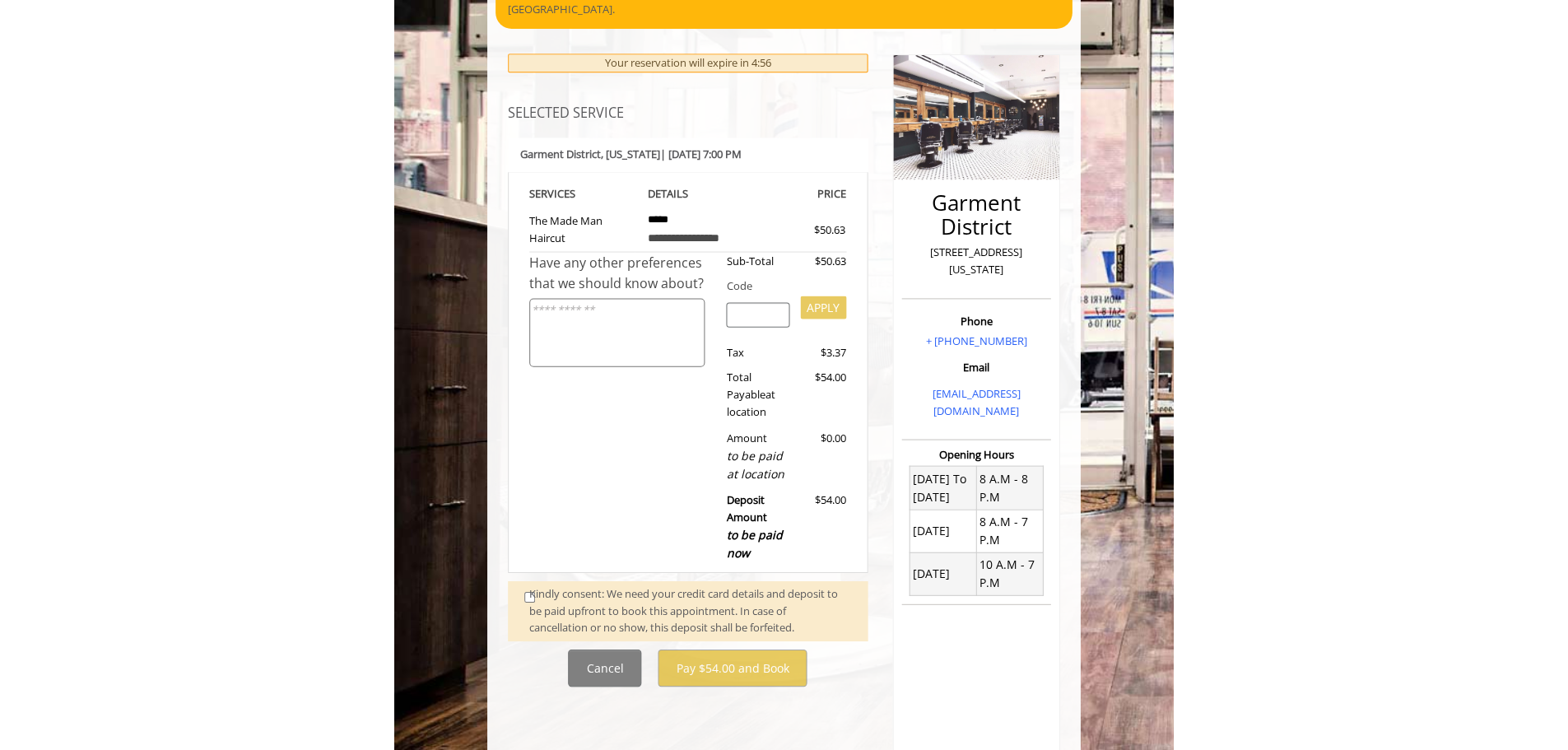 scroll, scrollTop: 165, scrollLeft: 0, axis: vertical 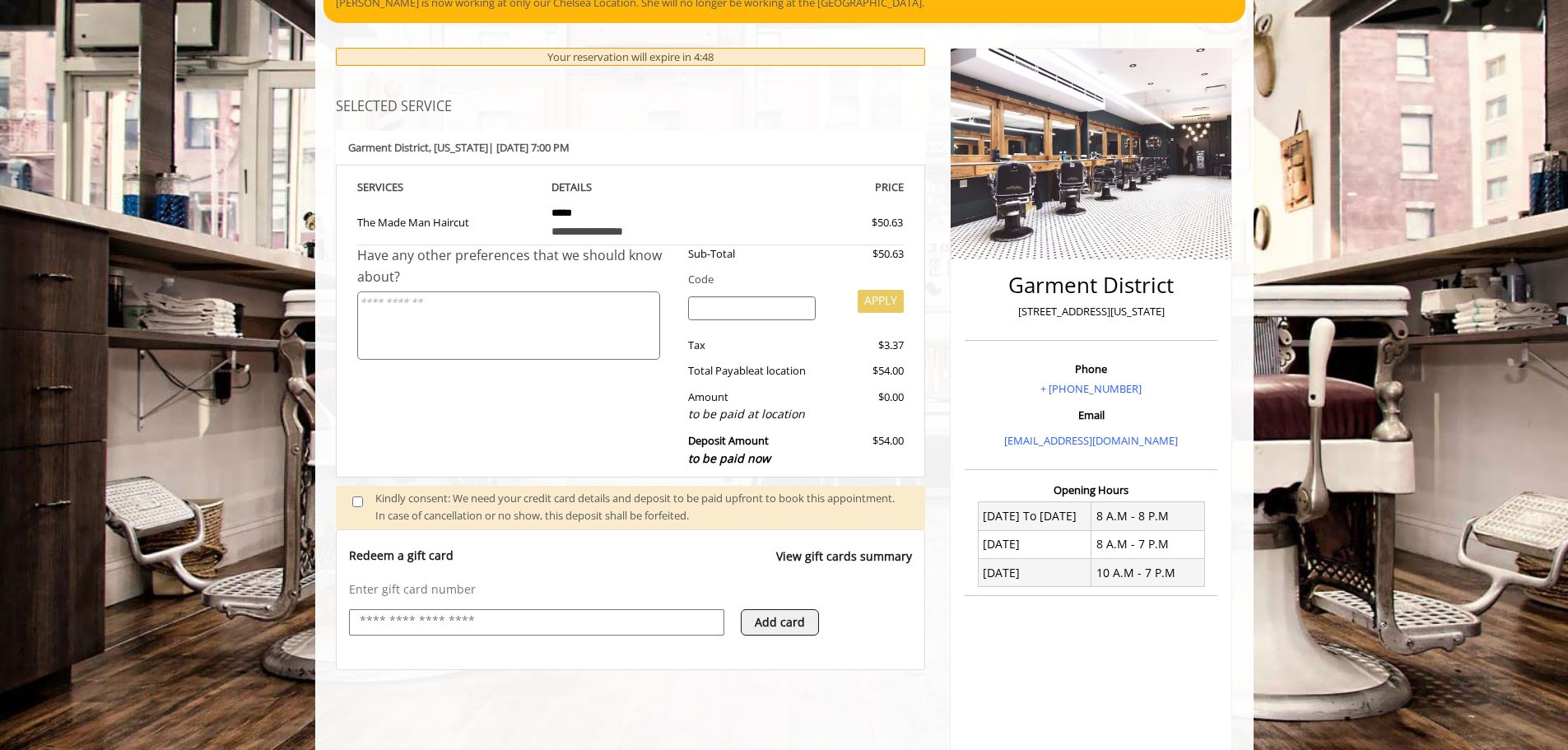 click at bounding box center (537, 622) 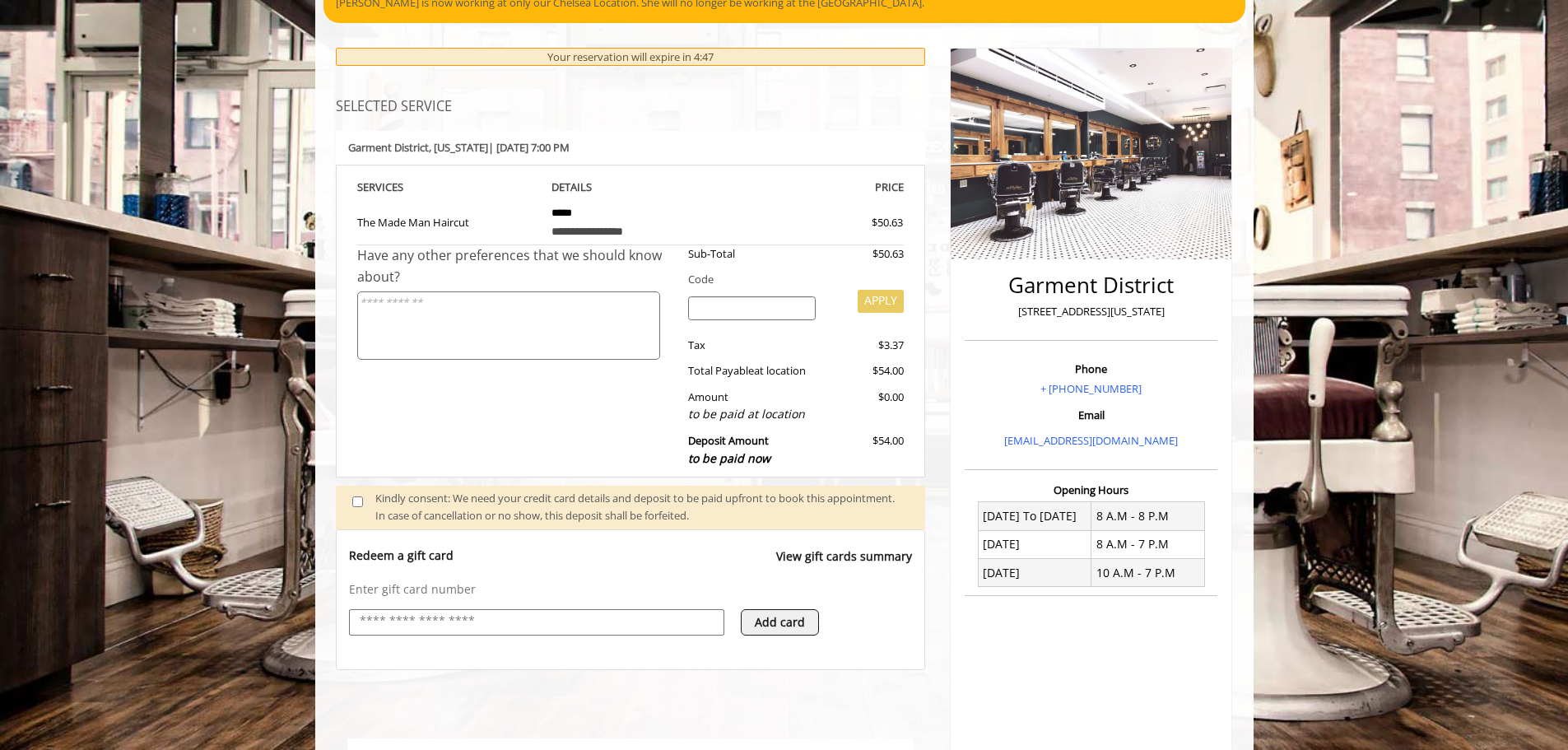 scroll, scrollTop: 0, scrollLeft: 0, axis: both 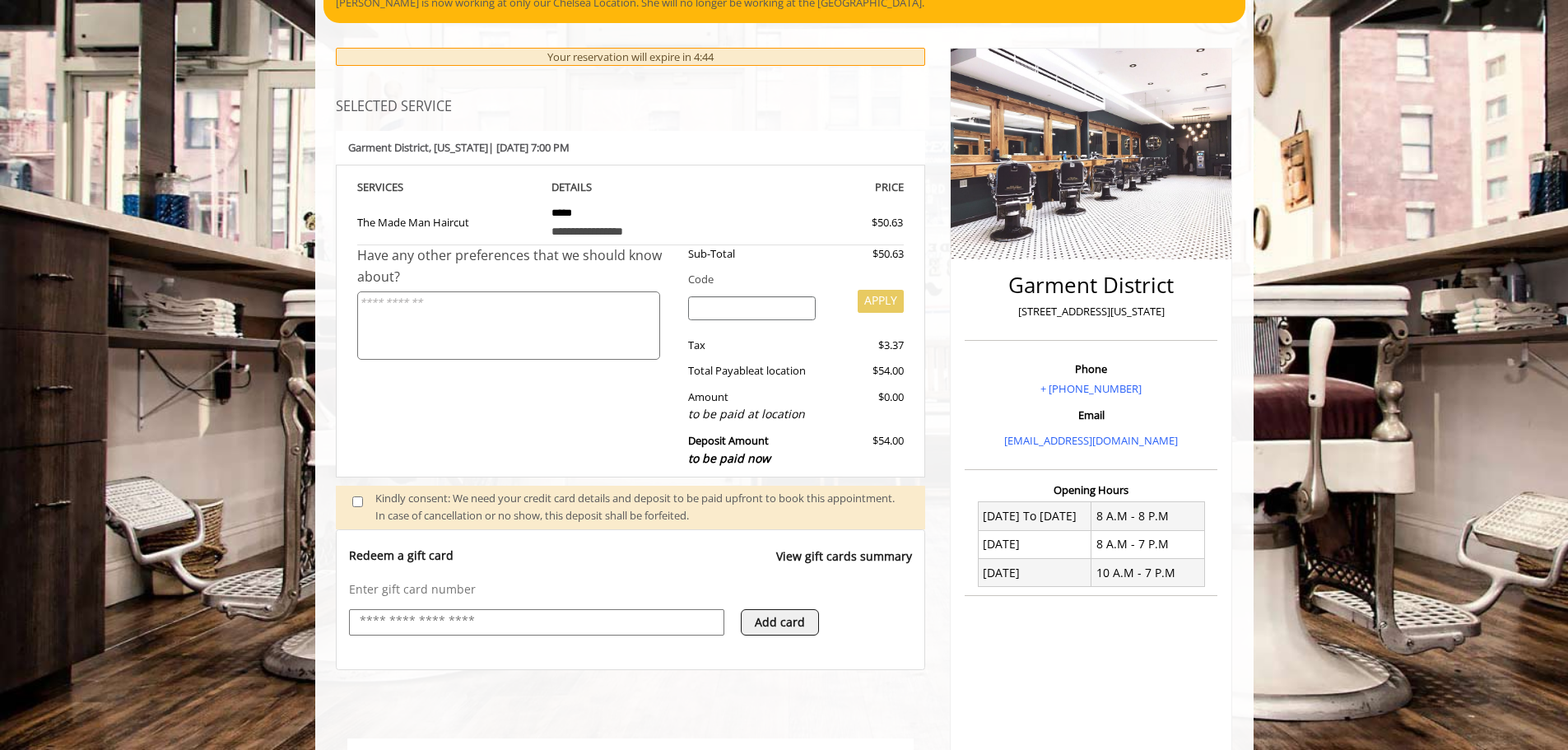 click at bounding box center (537, 622) 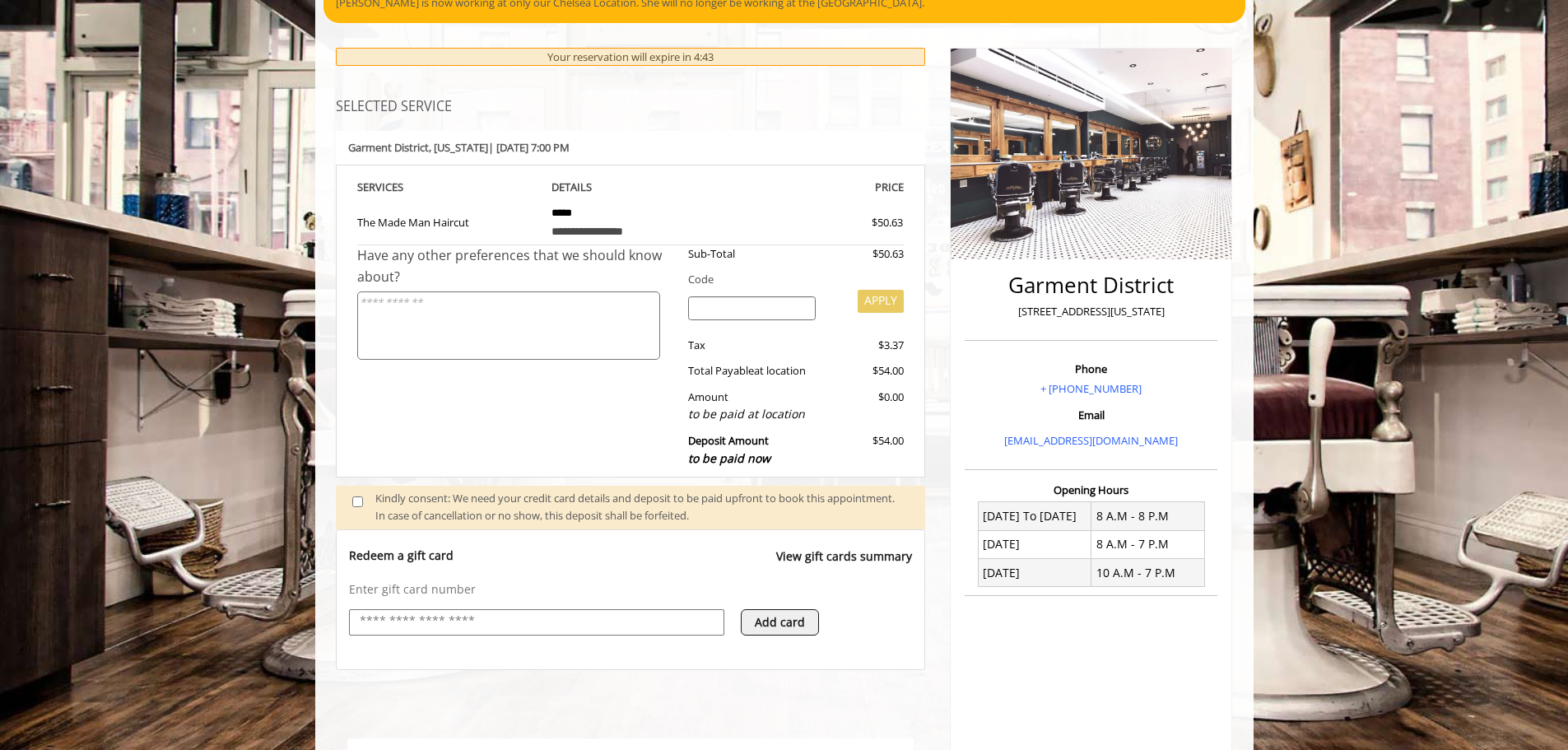 type on "**********" 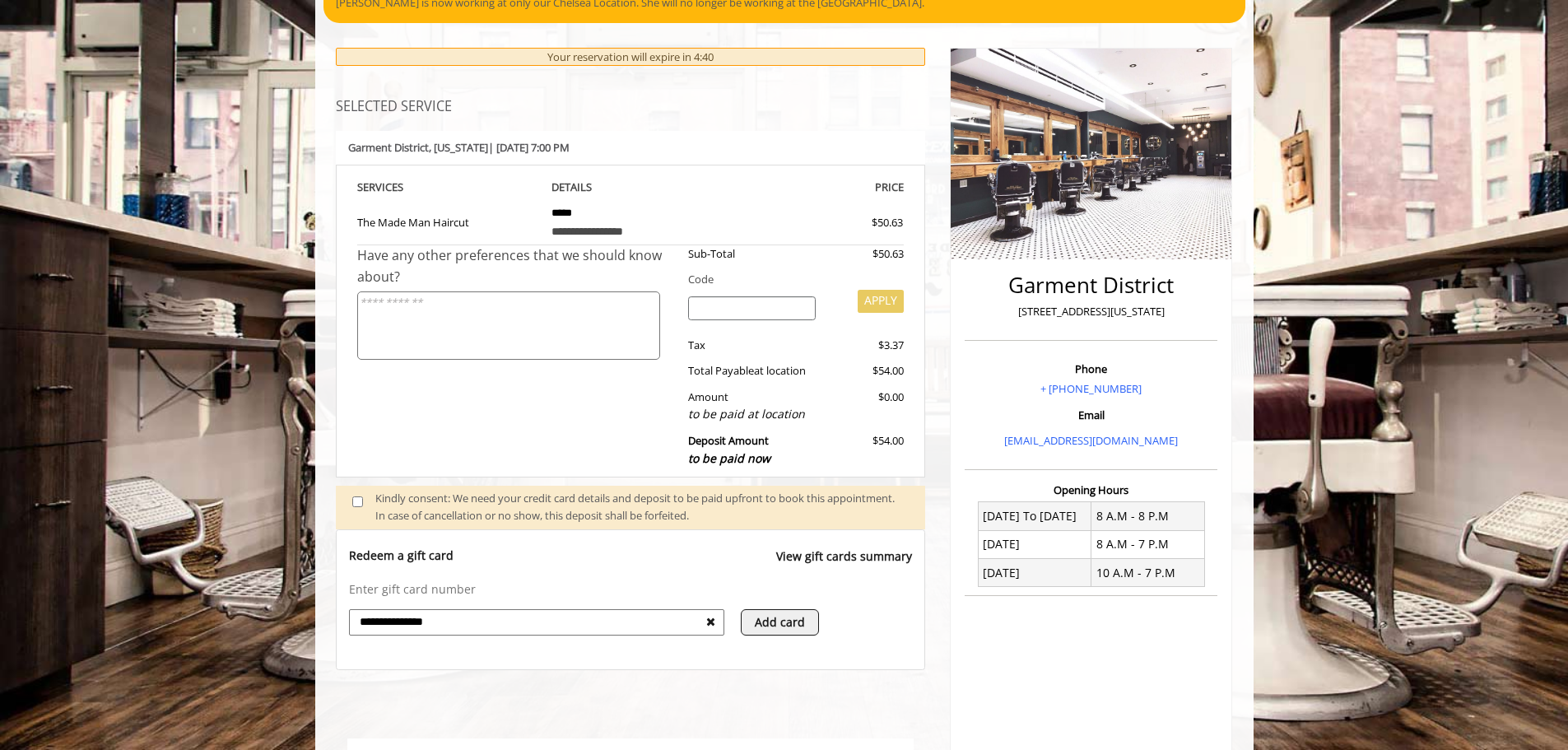 click on "Add card" at bounding box center (779, 622) 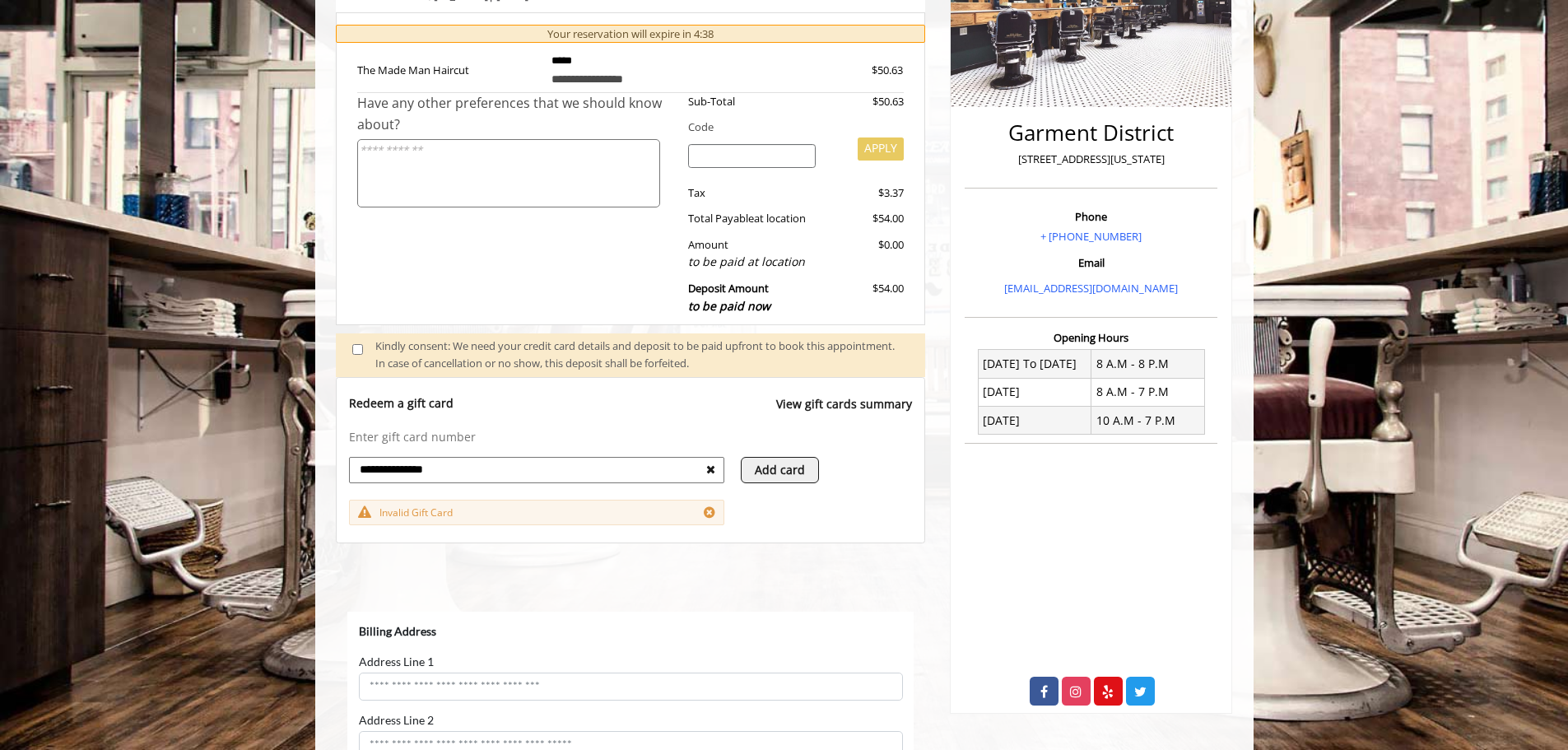 scroll, scrollTop: 329, scrollLeft: 0, axis: vertical 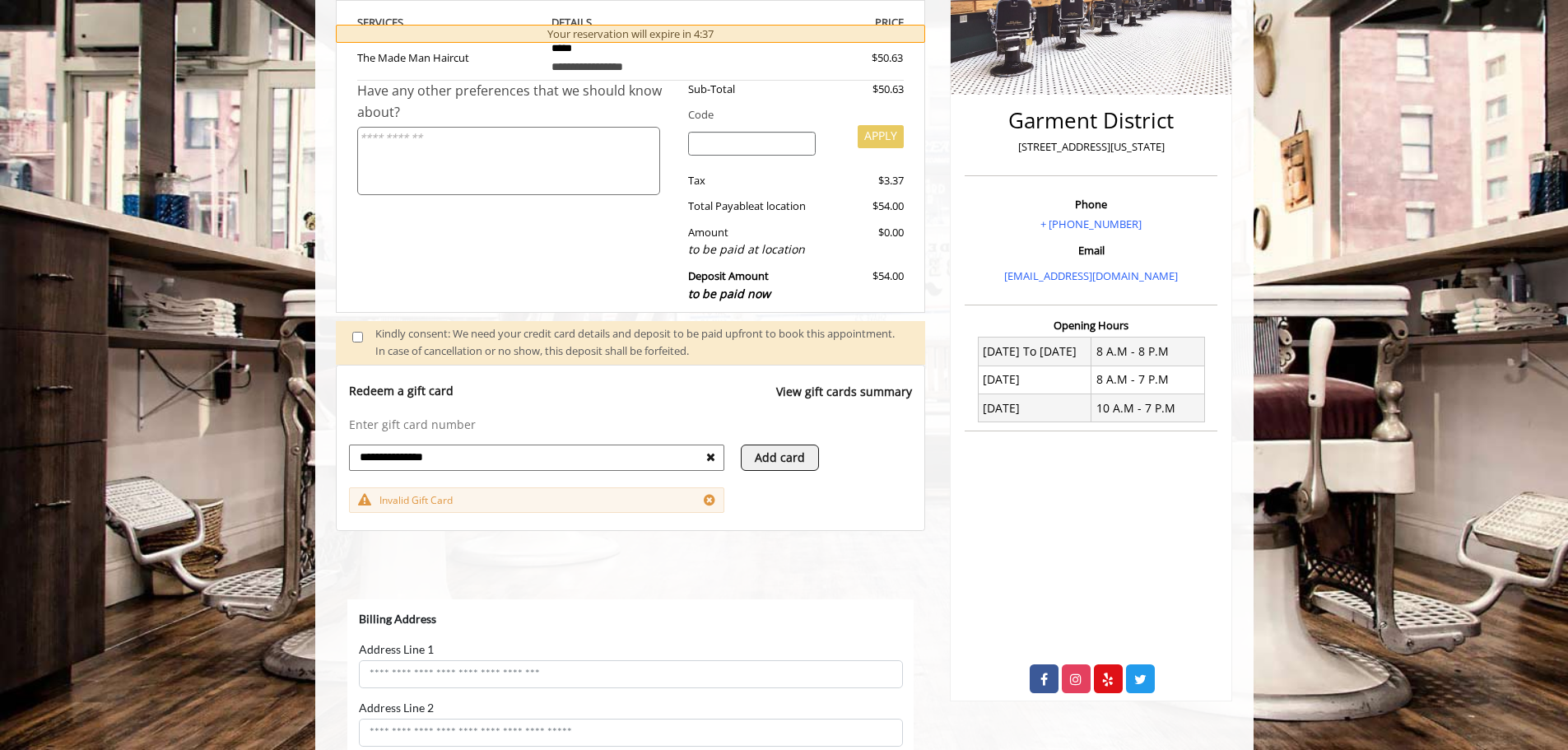 click at bounding box center (710, 457) 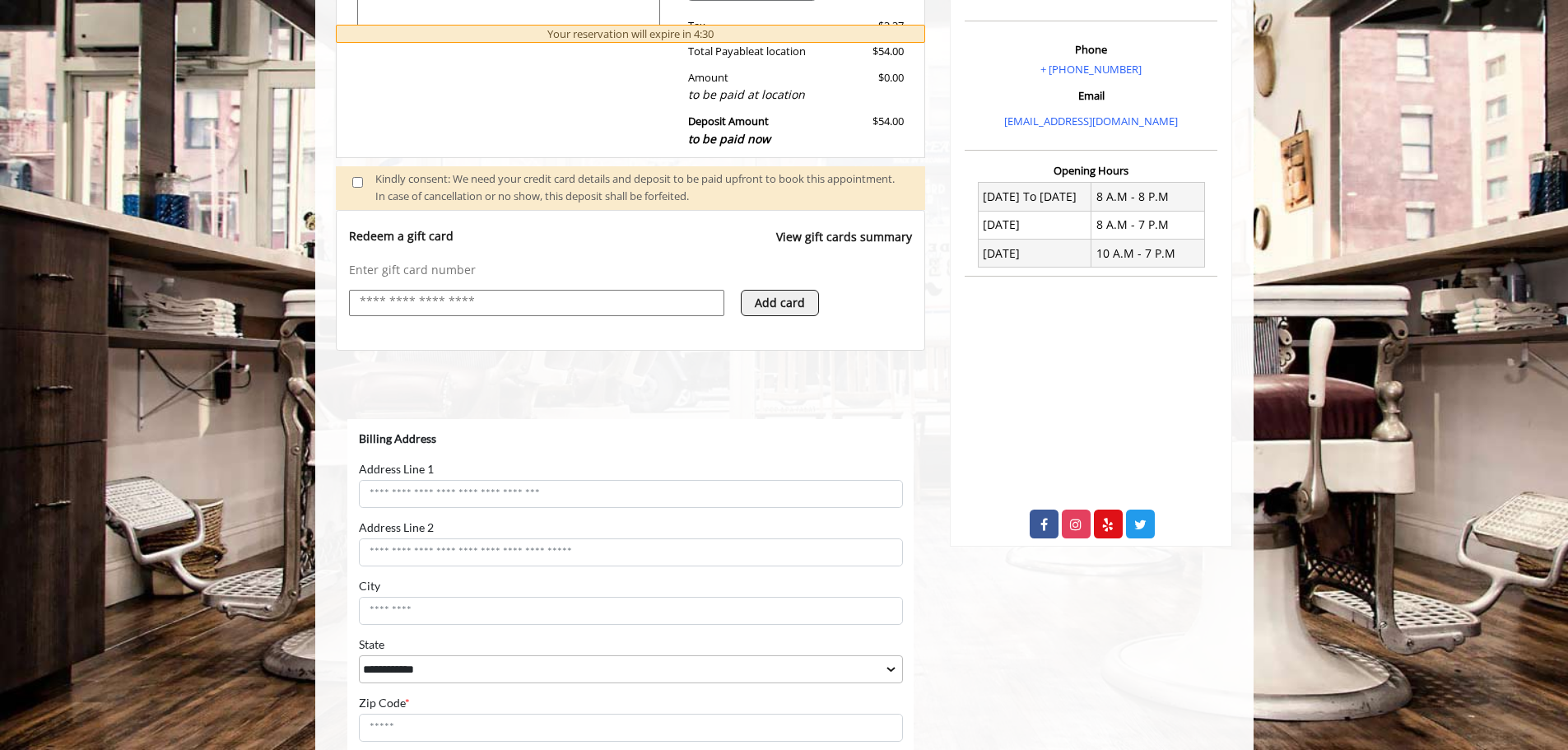 scroll, scrollTop: 494, scrollLeft: 0, axis: vertical 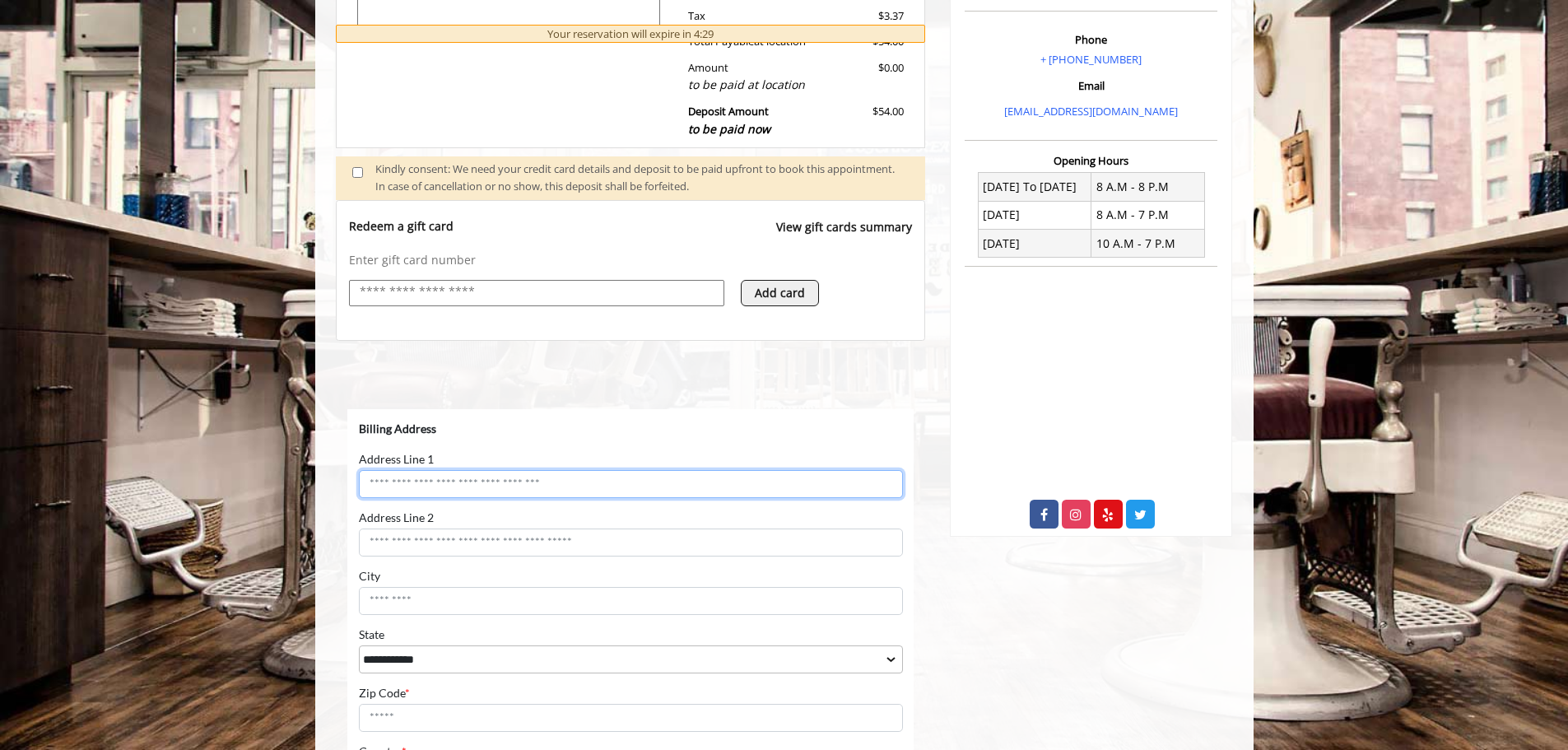 click on "Address Line 1" at bounding box center [630, 483] 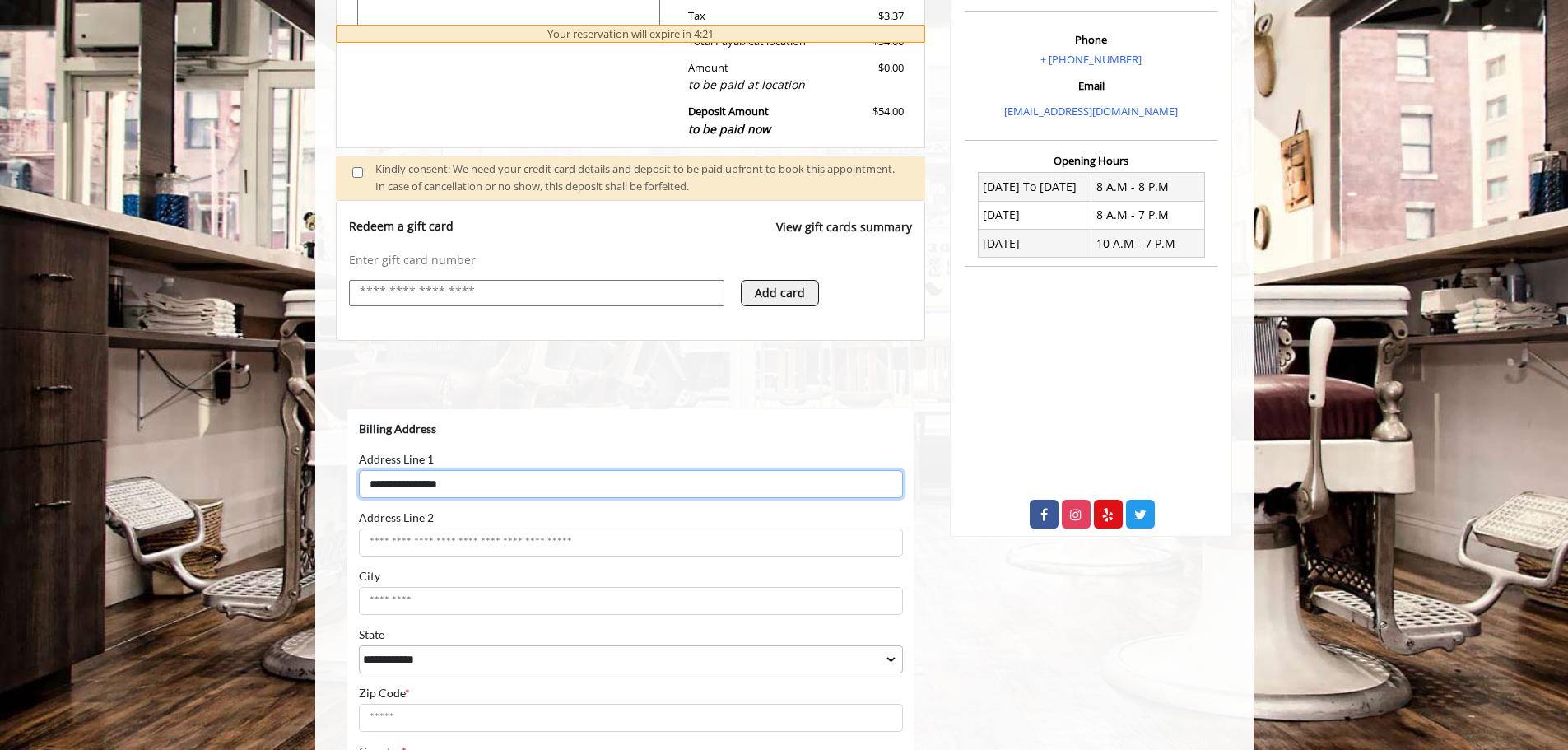 type on "**********" 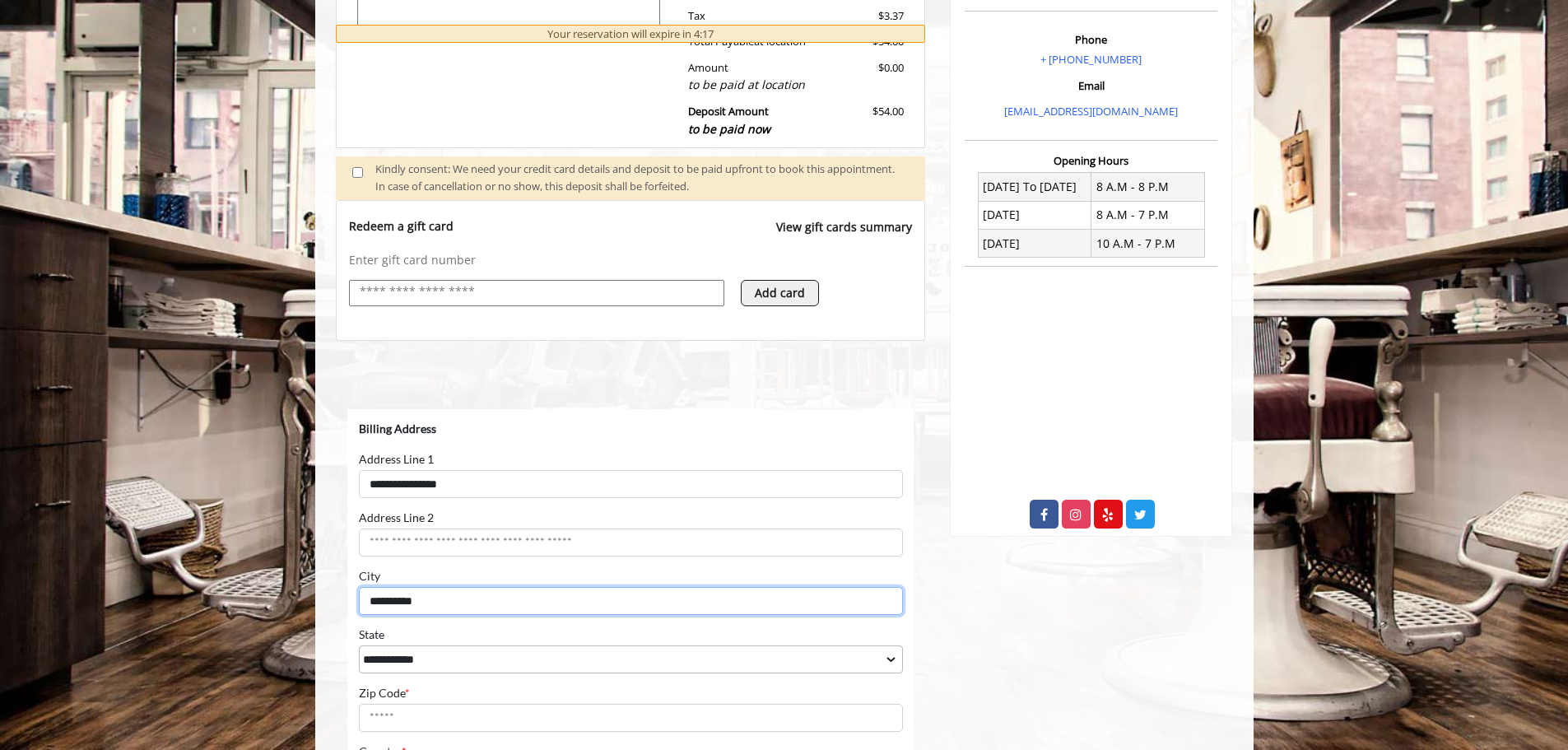 type on "**********" 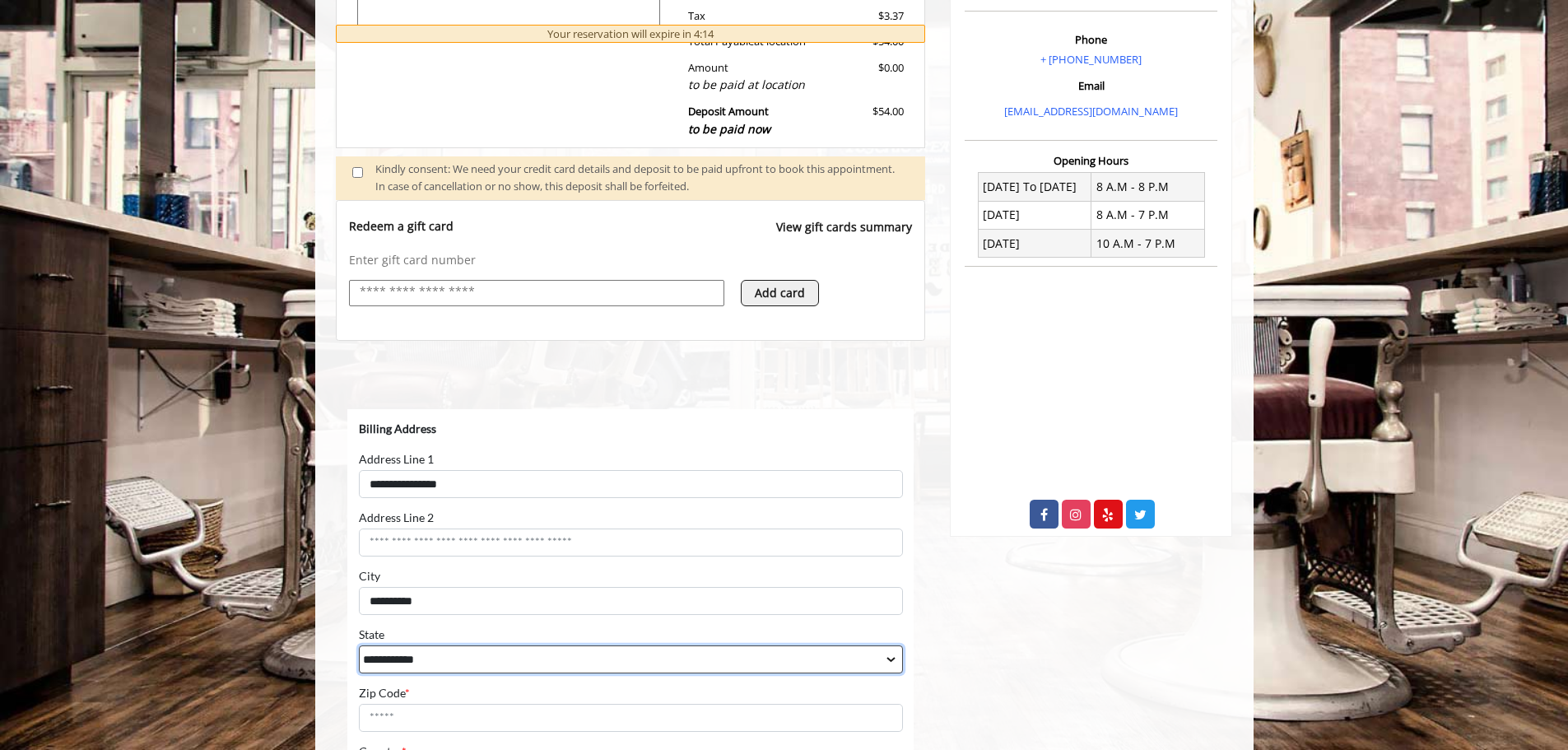 click on "**********" at bounding box center [630, 659] 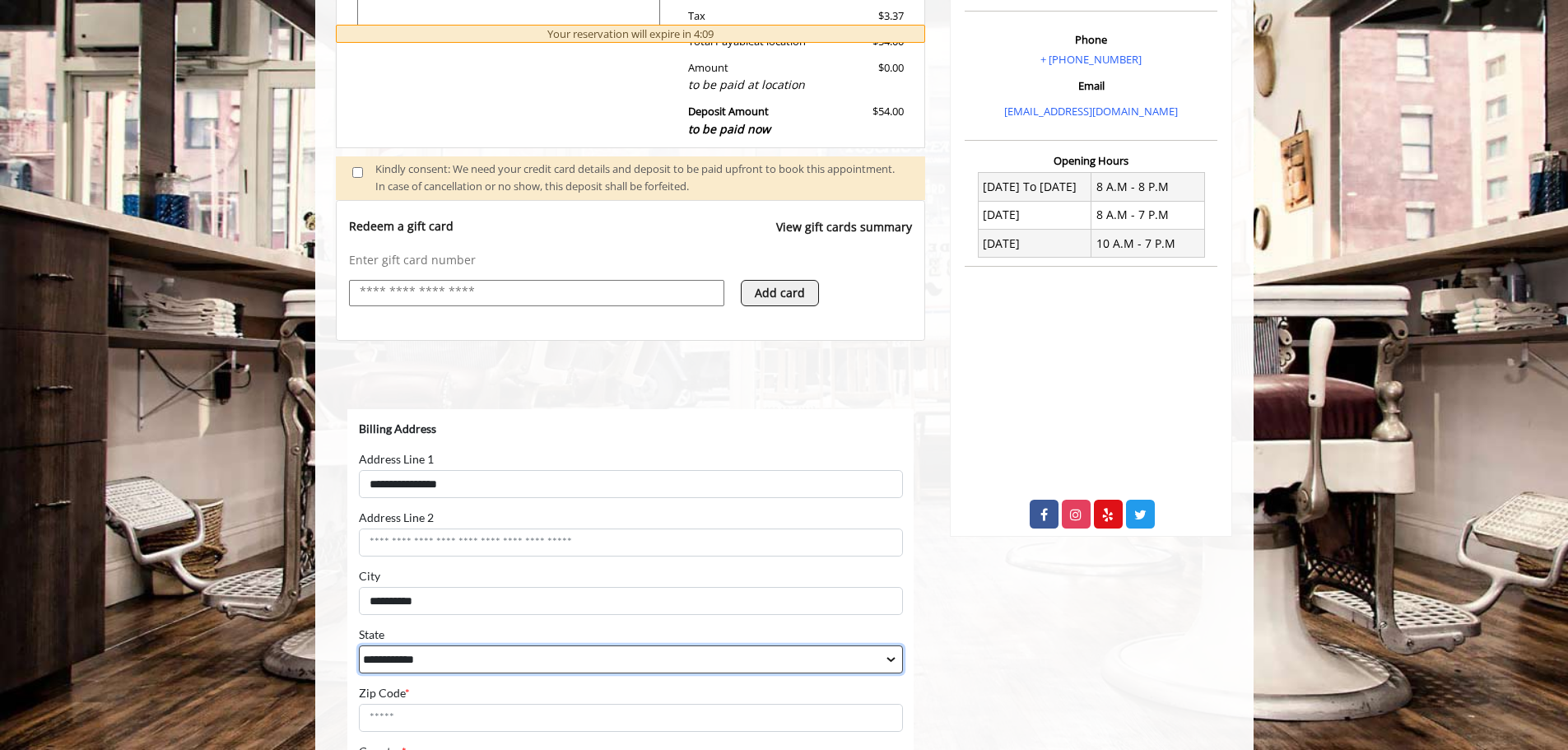 select on "**" 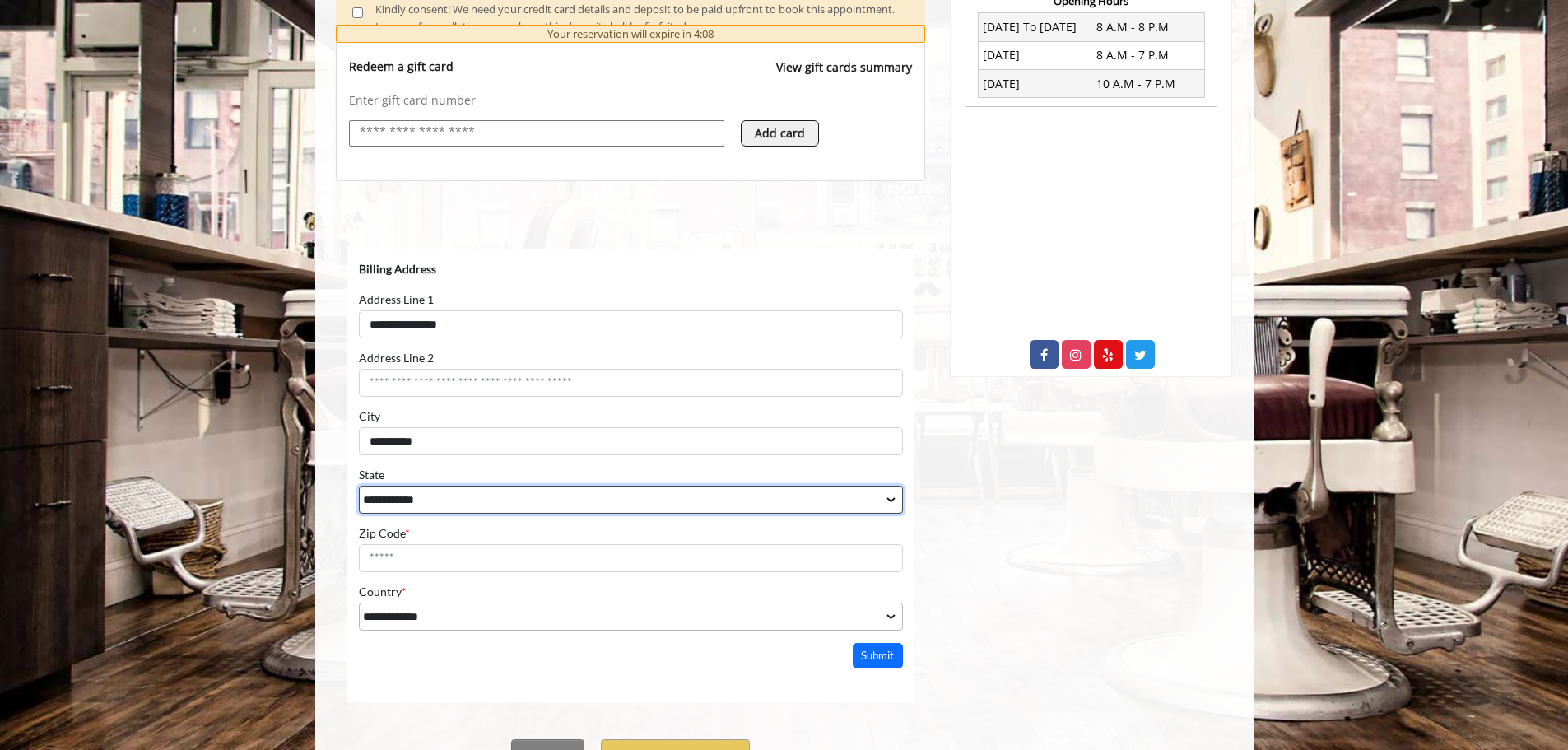 scroll, scrollTop: 659, scrollLeft: 0, axis: vertical 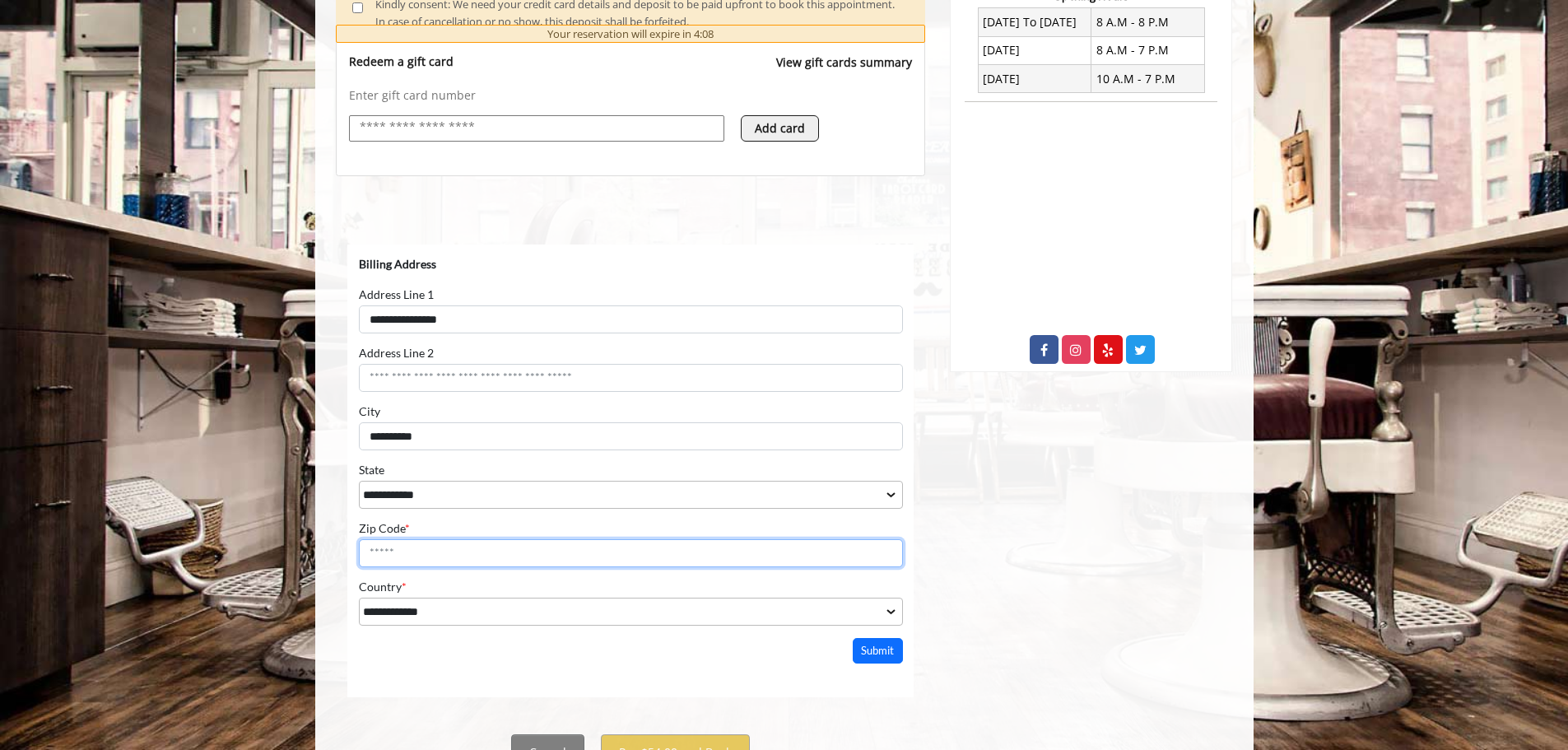 click on "Zip Code  *" at bounding box center [630, 552] 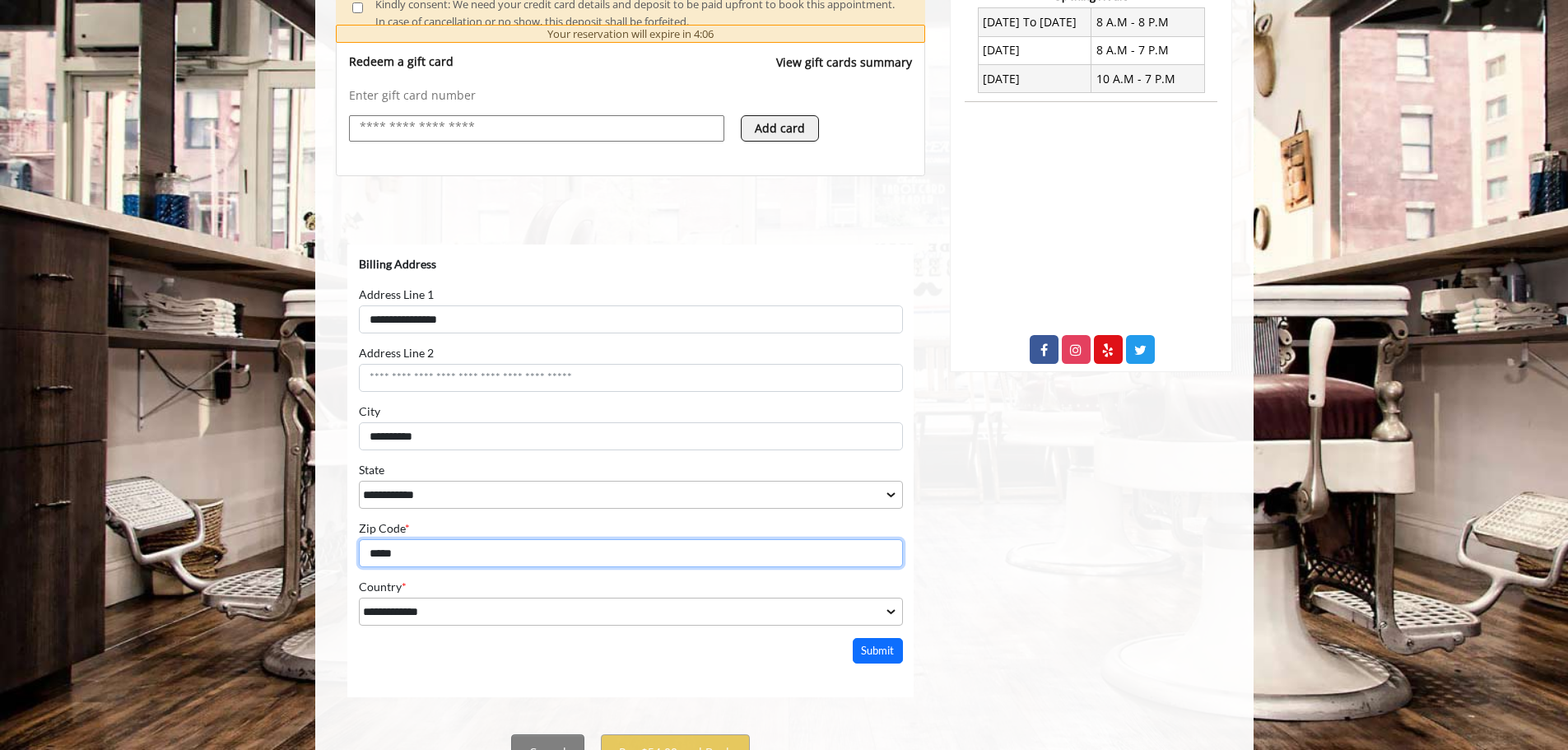 type on "*****" 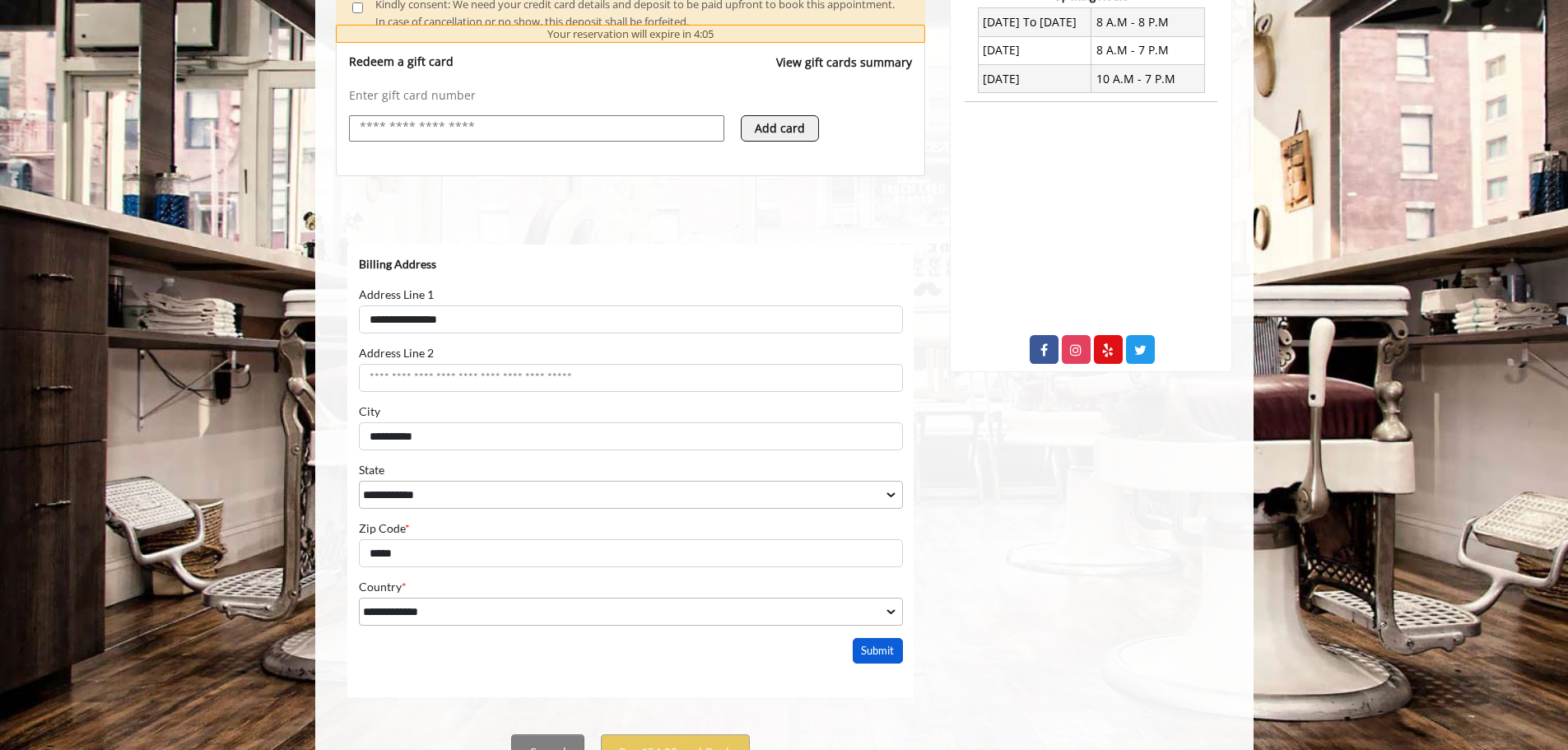 click on "Submit" at bounding box center [877, 650] 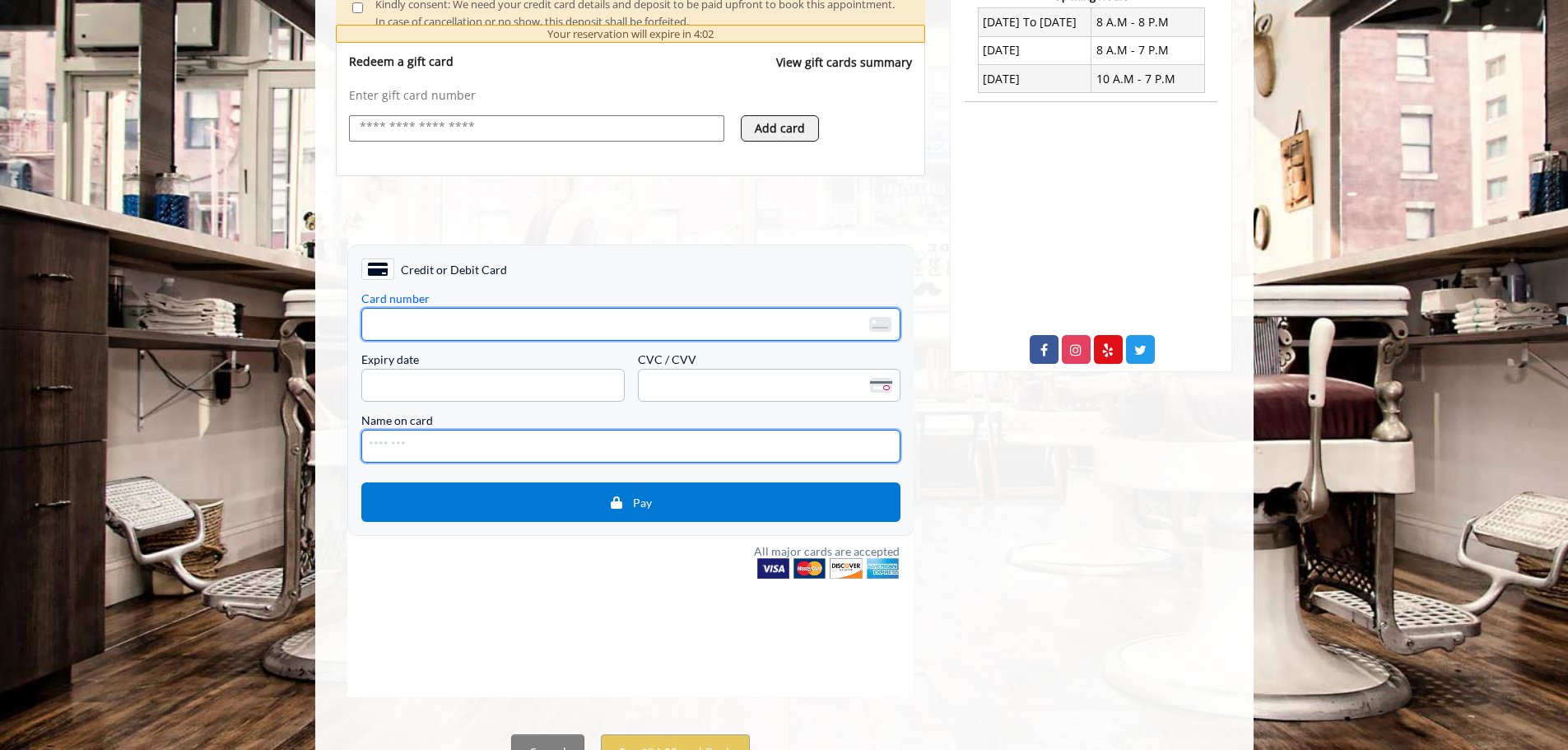 type on "**********" 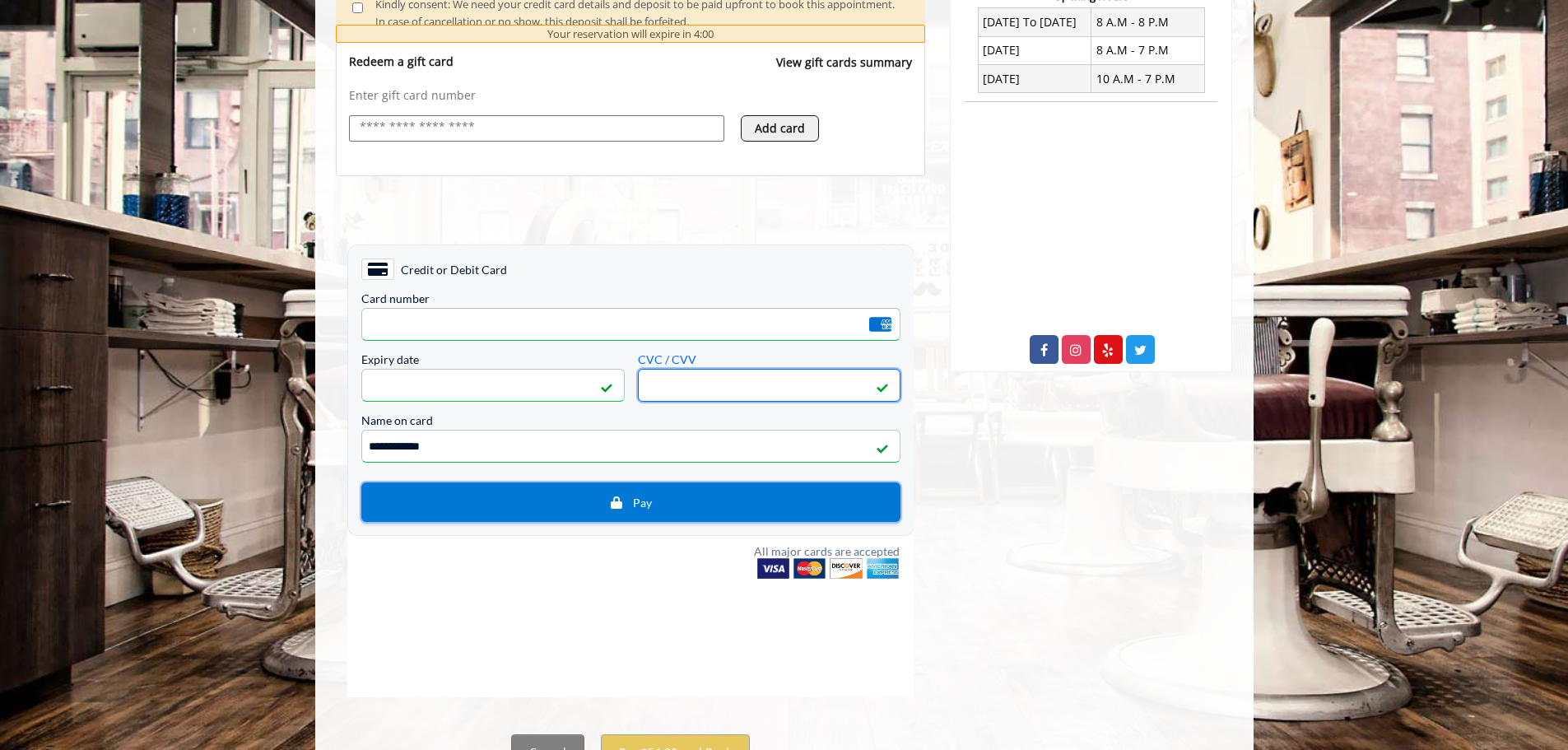 click on "Pay" at bounding box center (630, 501) 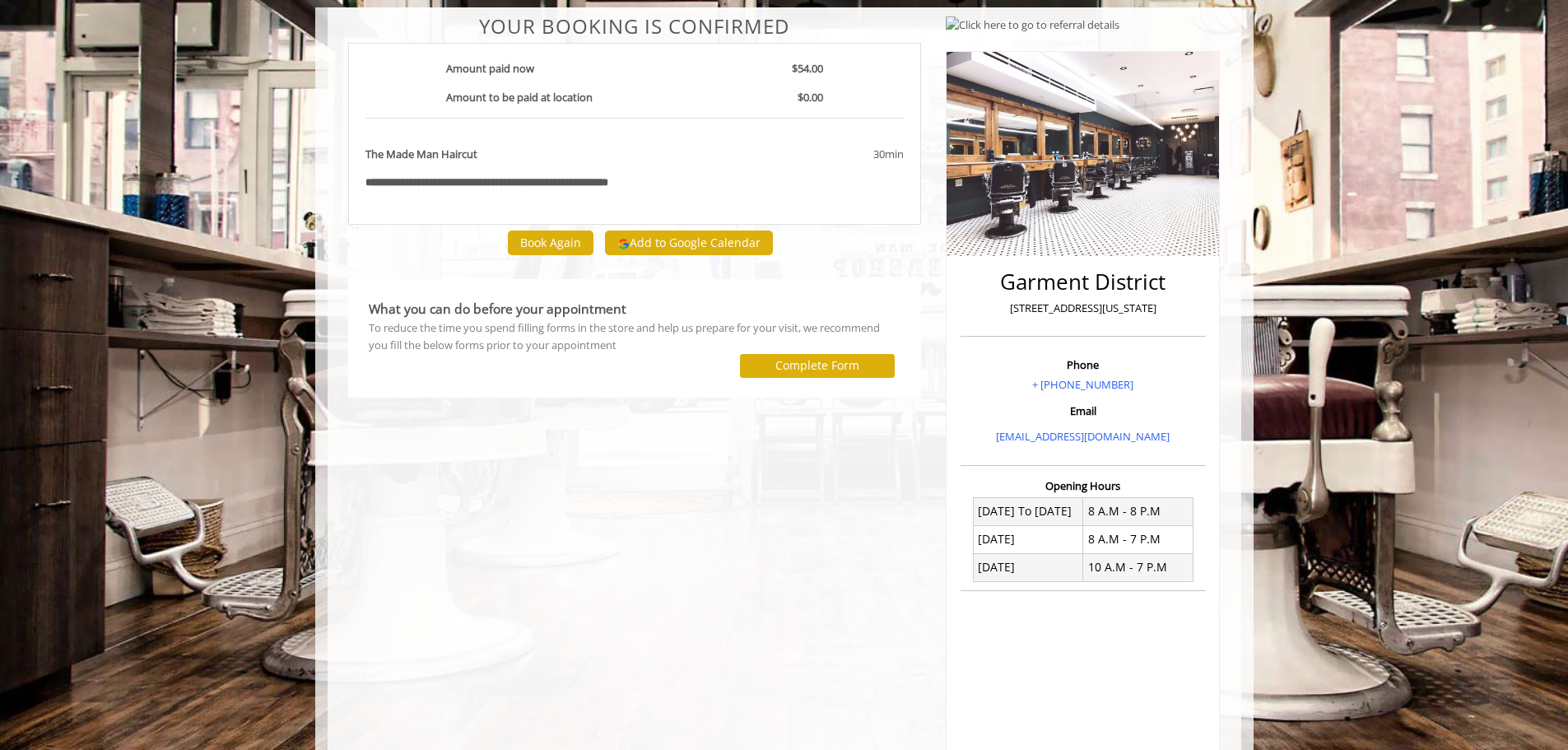 scroll, scrollTop: 0, scrollLeft: 0, axis: both 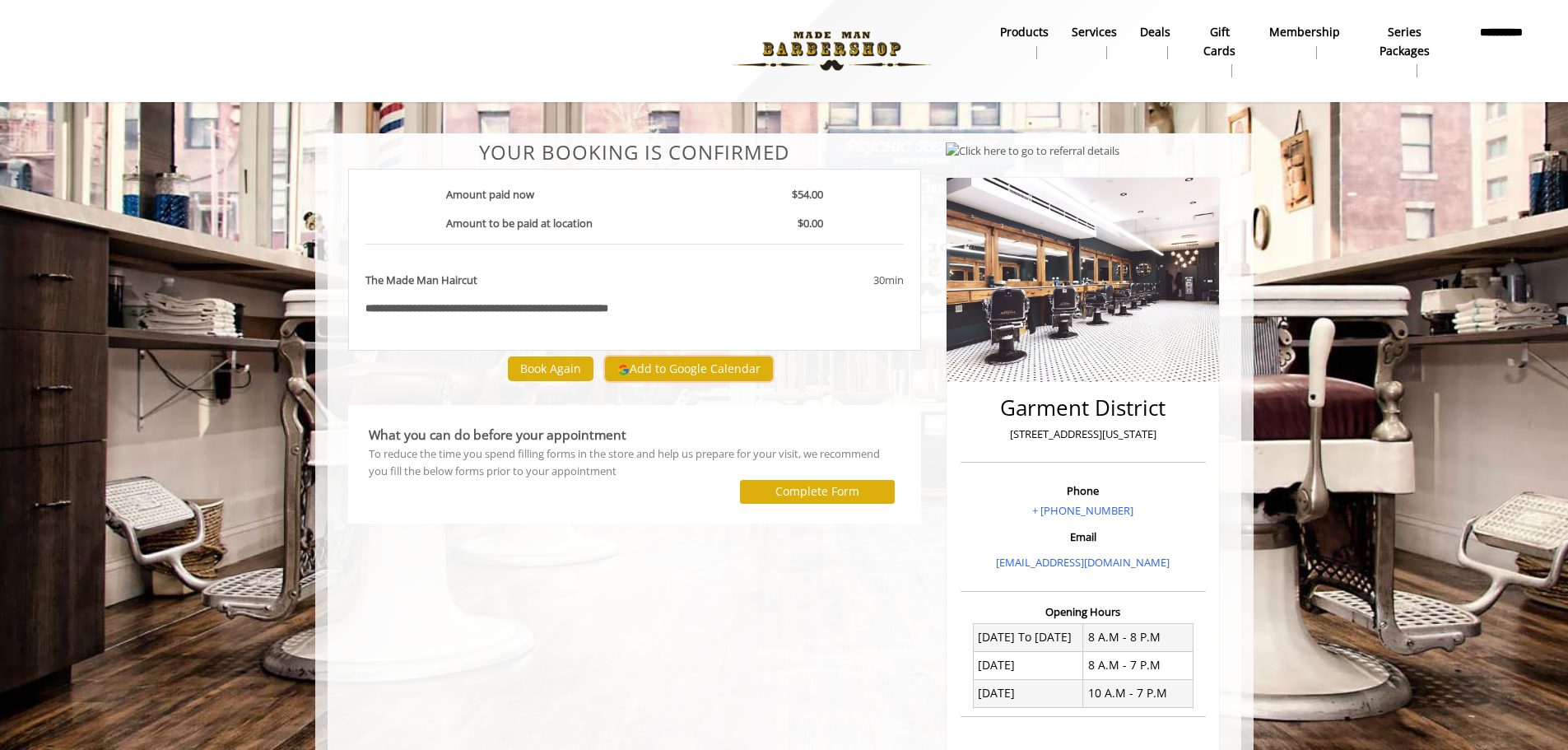 click on "Add to Google Calendar" at bounding box center (689, 369) 